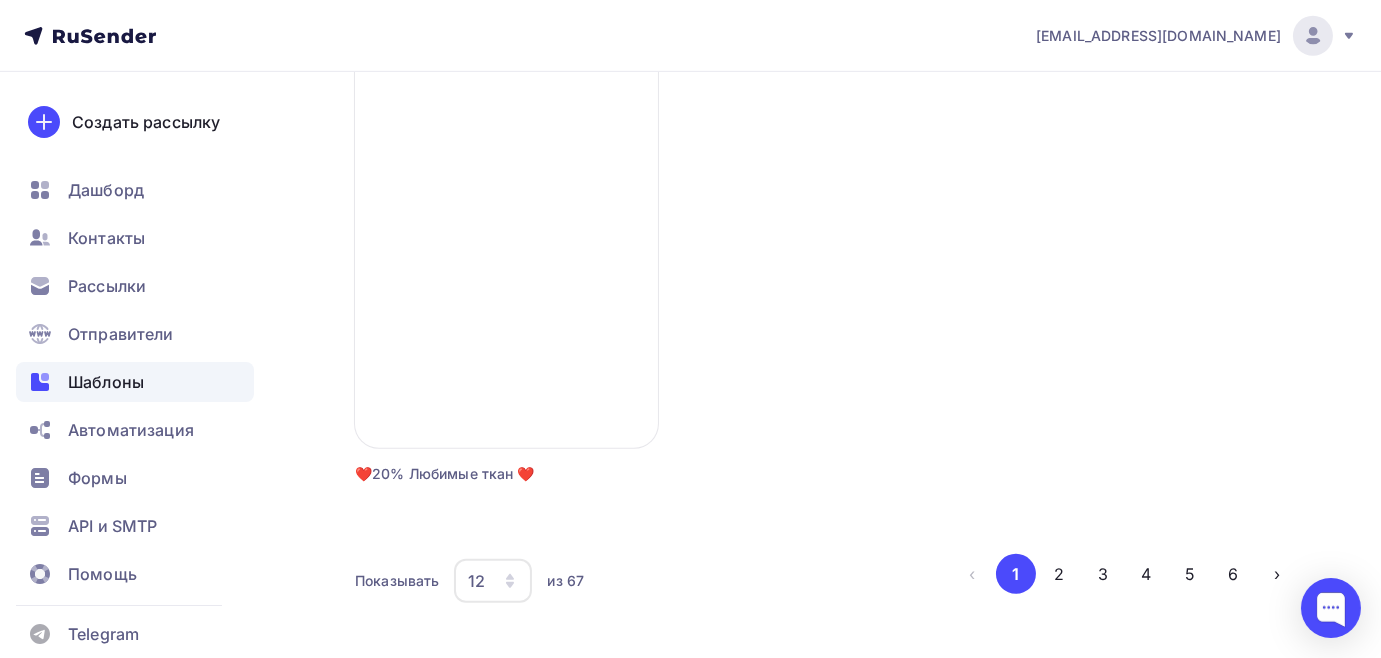 scroll, scrollTop: 2528, scrollLeft: 0, axis: vertical 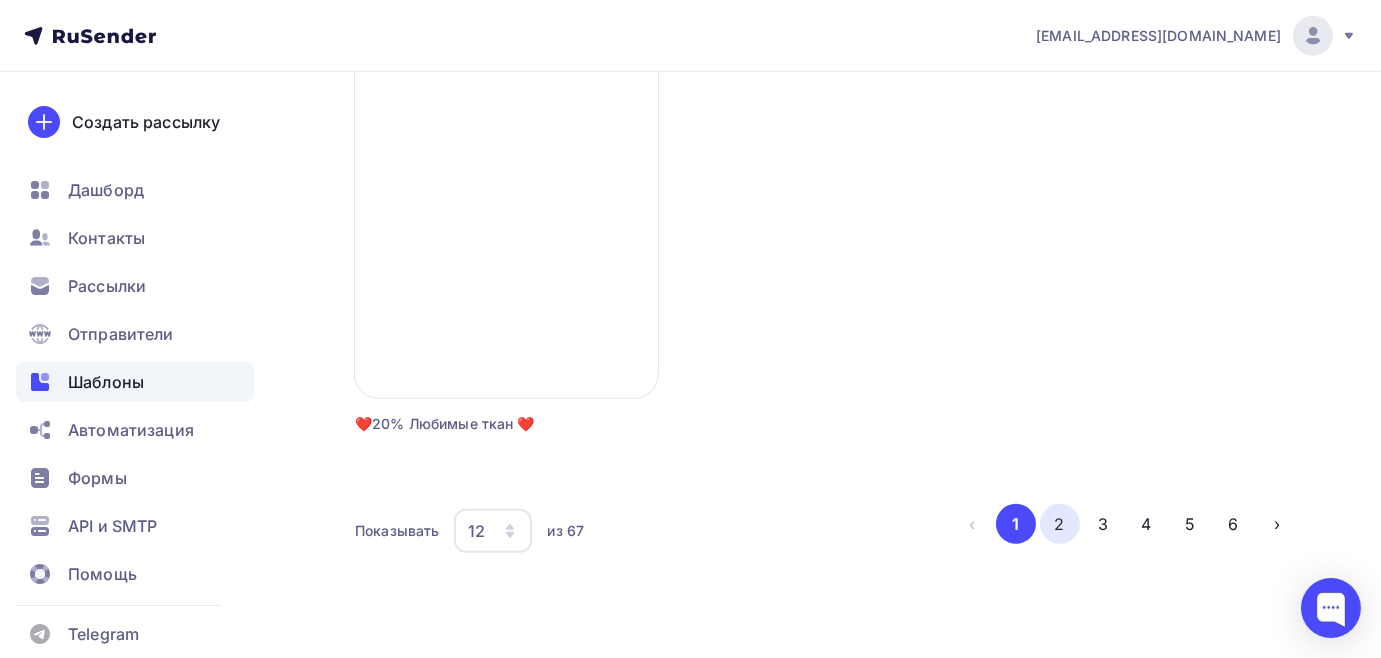 click on "2" at bounding box center [1060, 524] 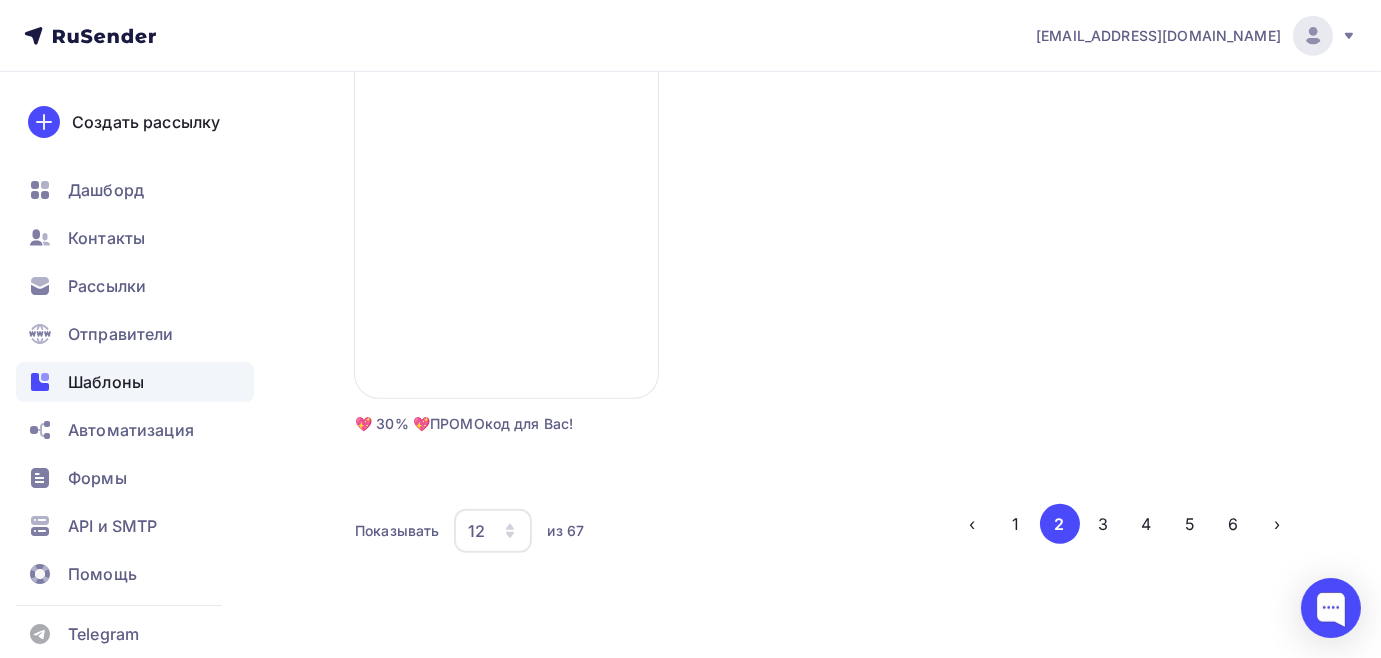 click on "2" at bounding box center (1060, 524) 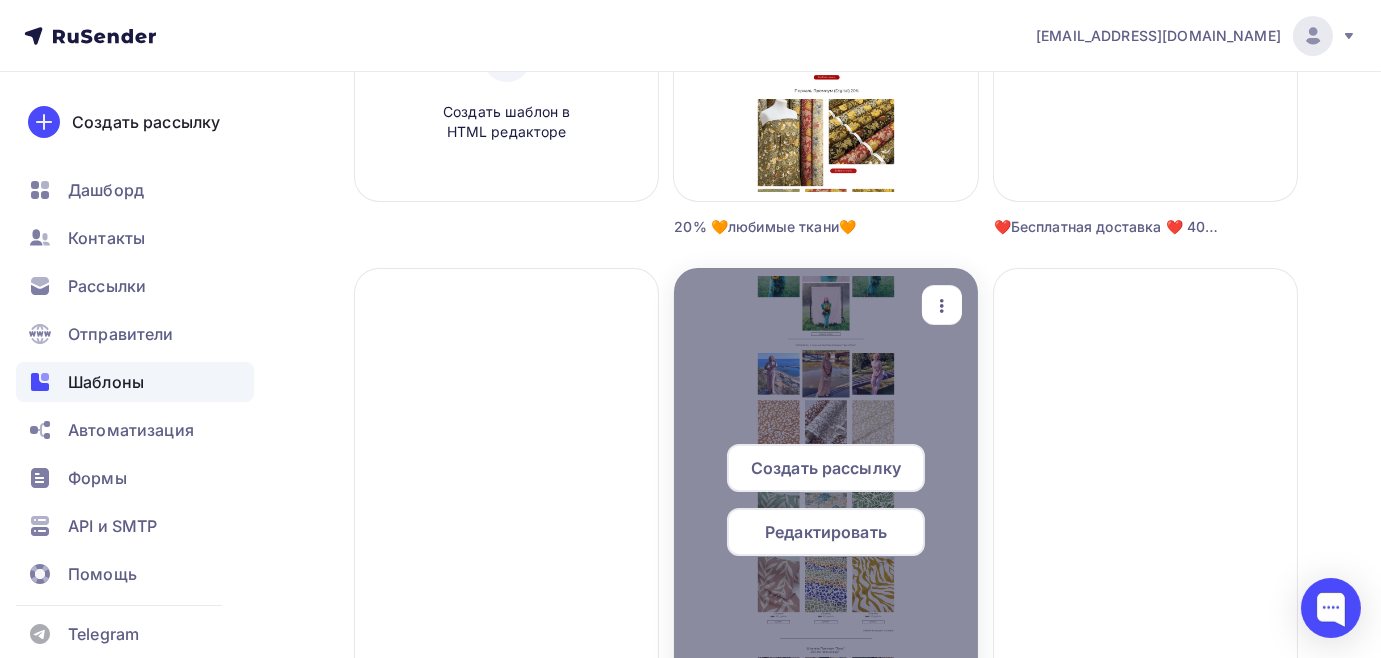 scroll, scrollTop: 528, scrollLeft: 0, axis: vertical 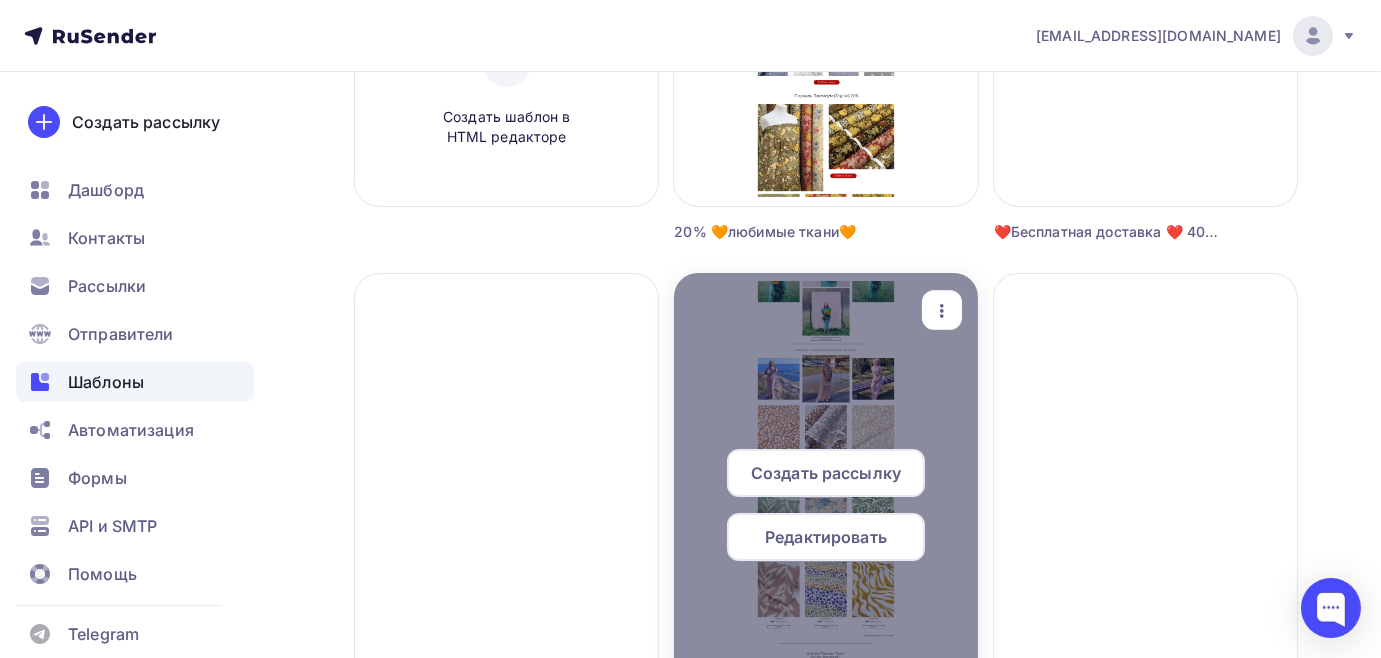click at bounding box center [825, 513] 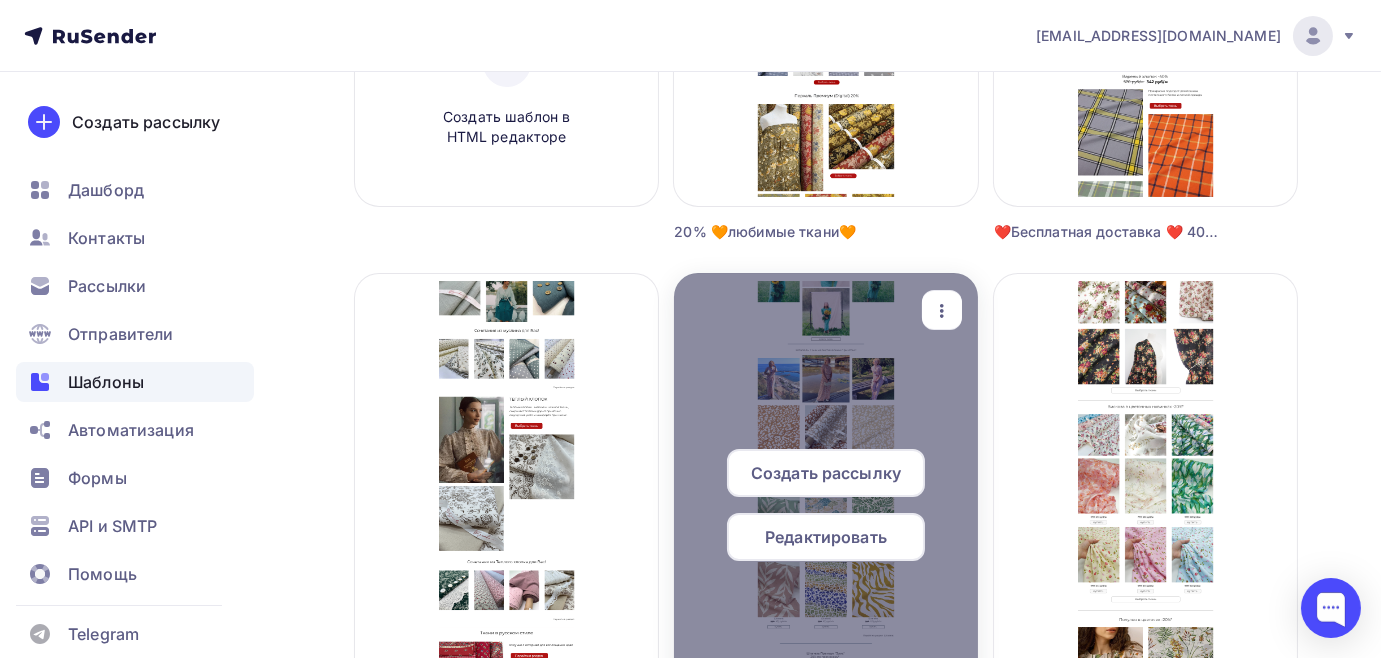 click at bounding box center [825, 513] 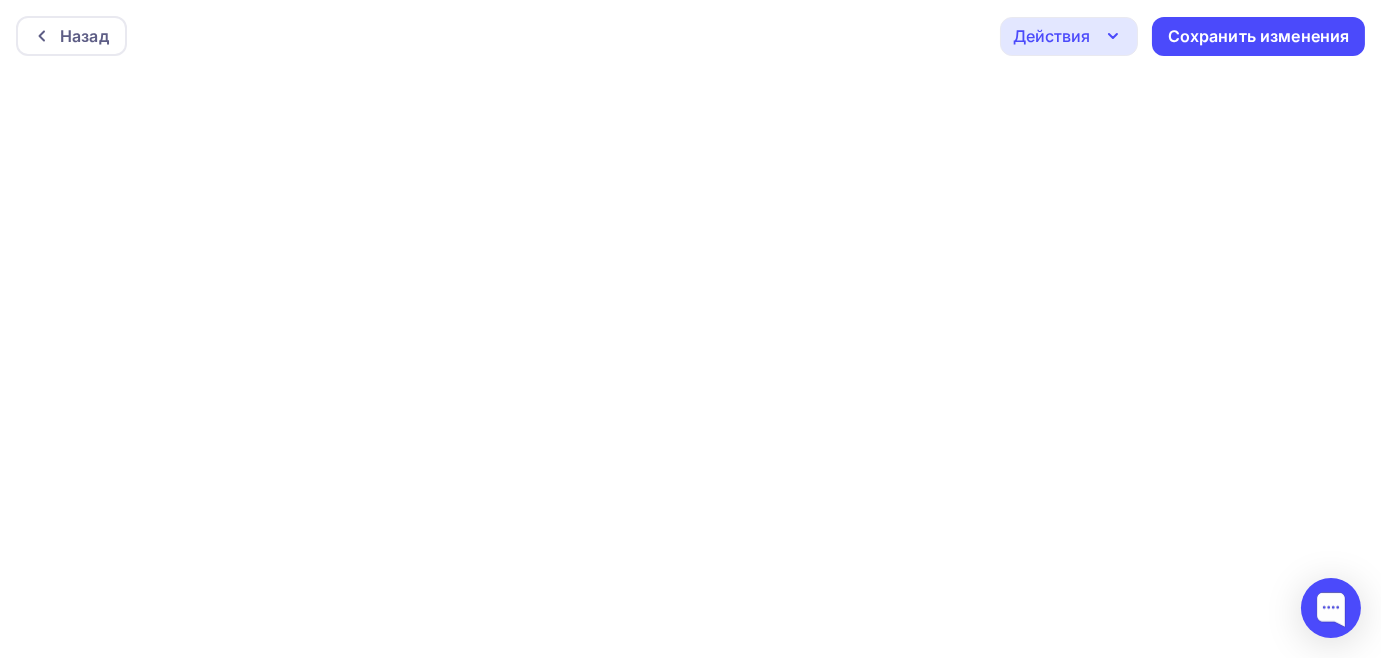 scroll, scrollTop: 0, scrollLeft: 0, axis: both 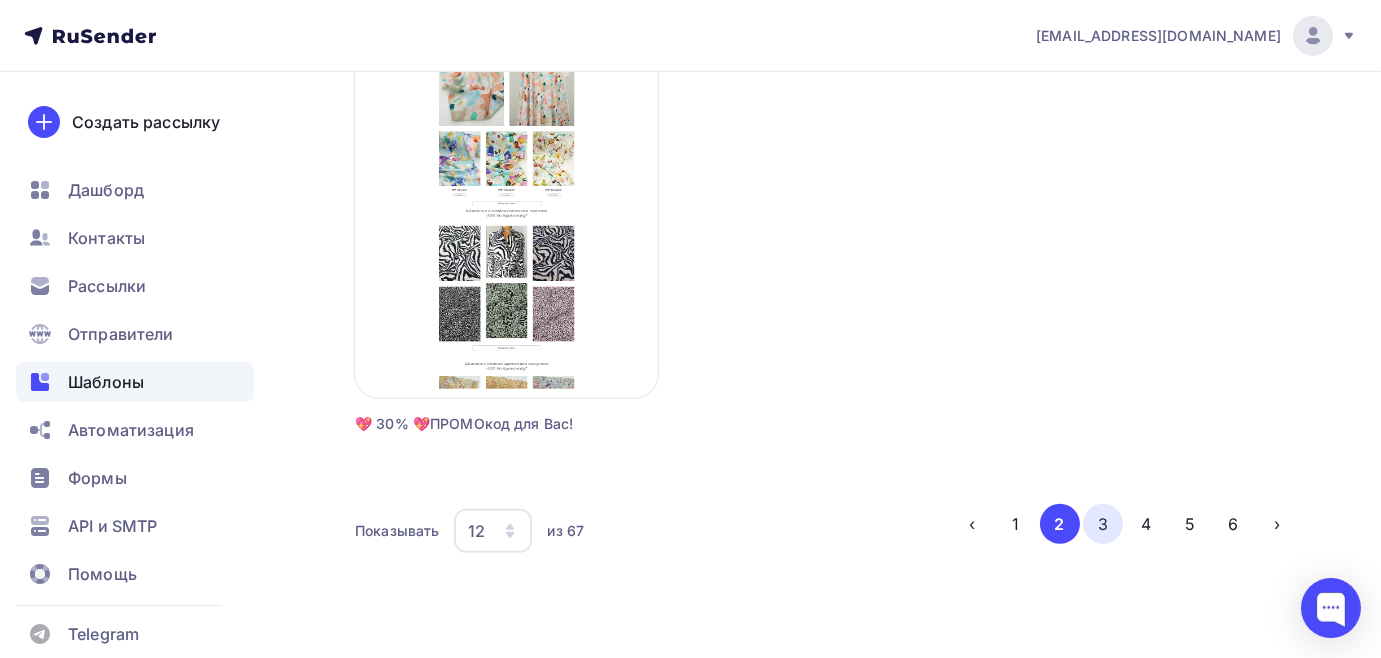 click on "3" at bounding box center (1103, 524) 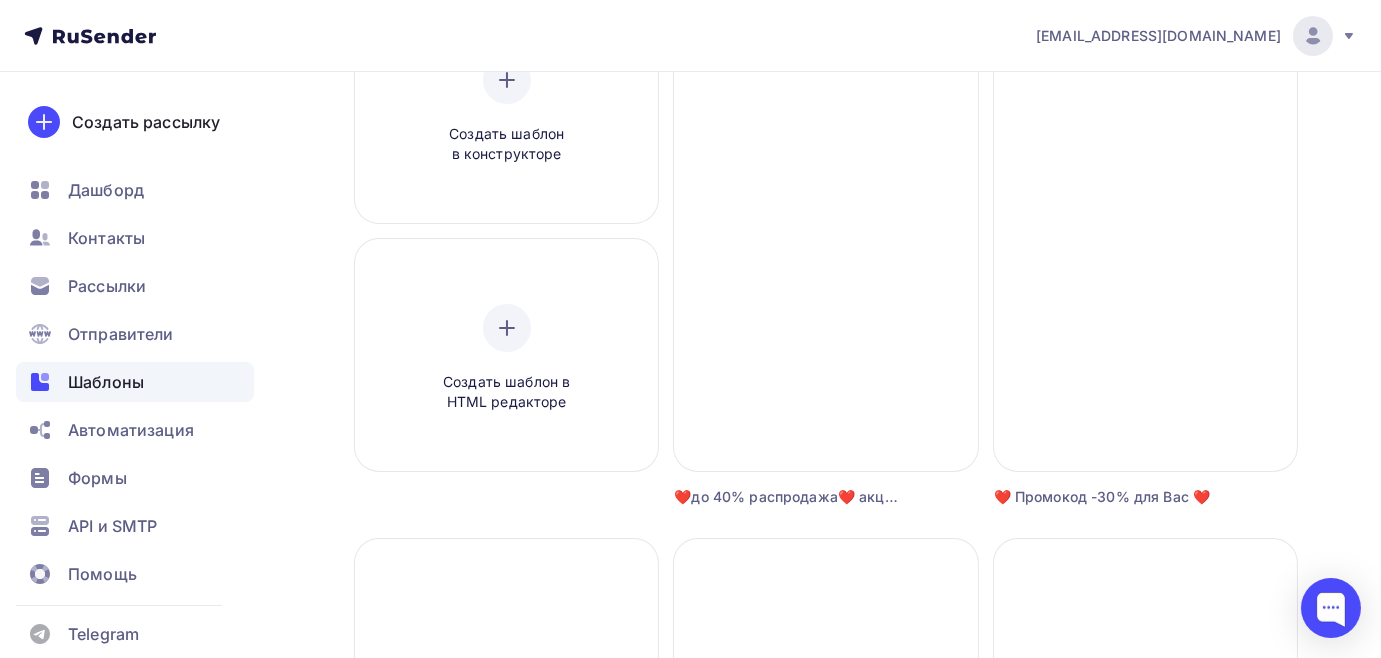 scroll, scrollTop: 256, scrollLeft: 0, axis: vertical 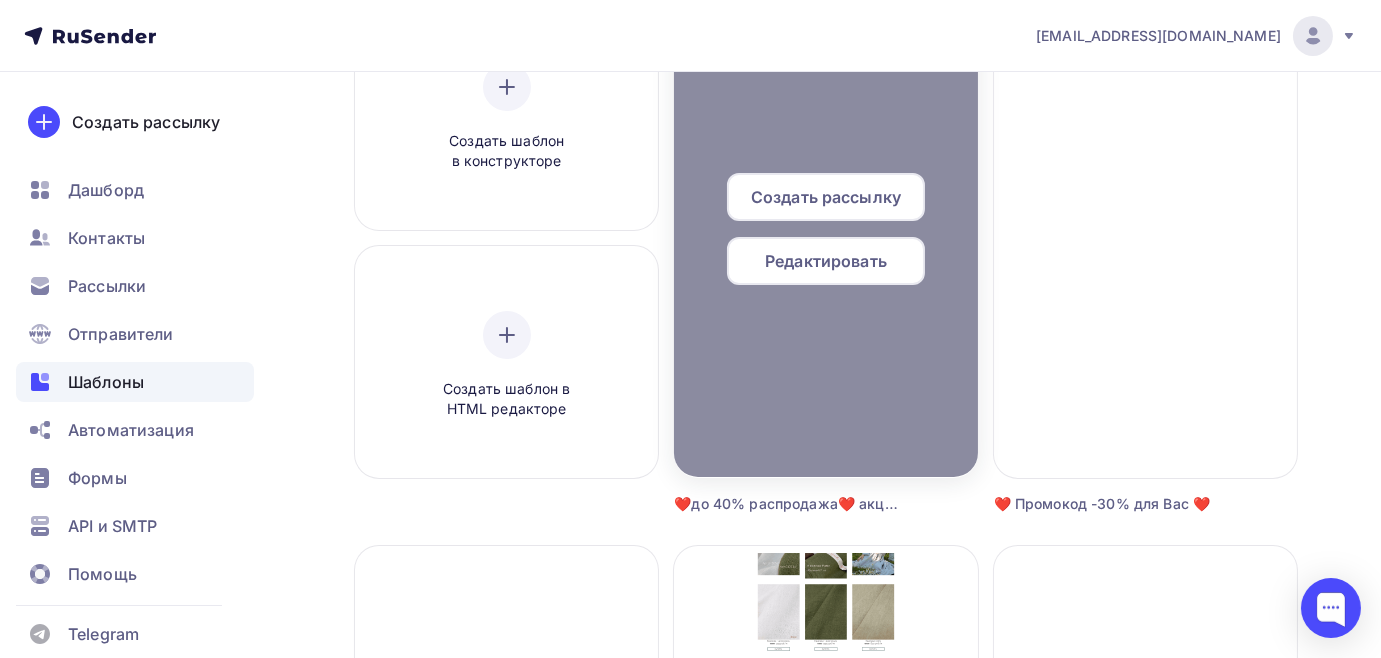 click on "Редактировать" at bounding box center (826, 261) 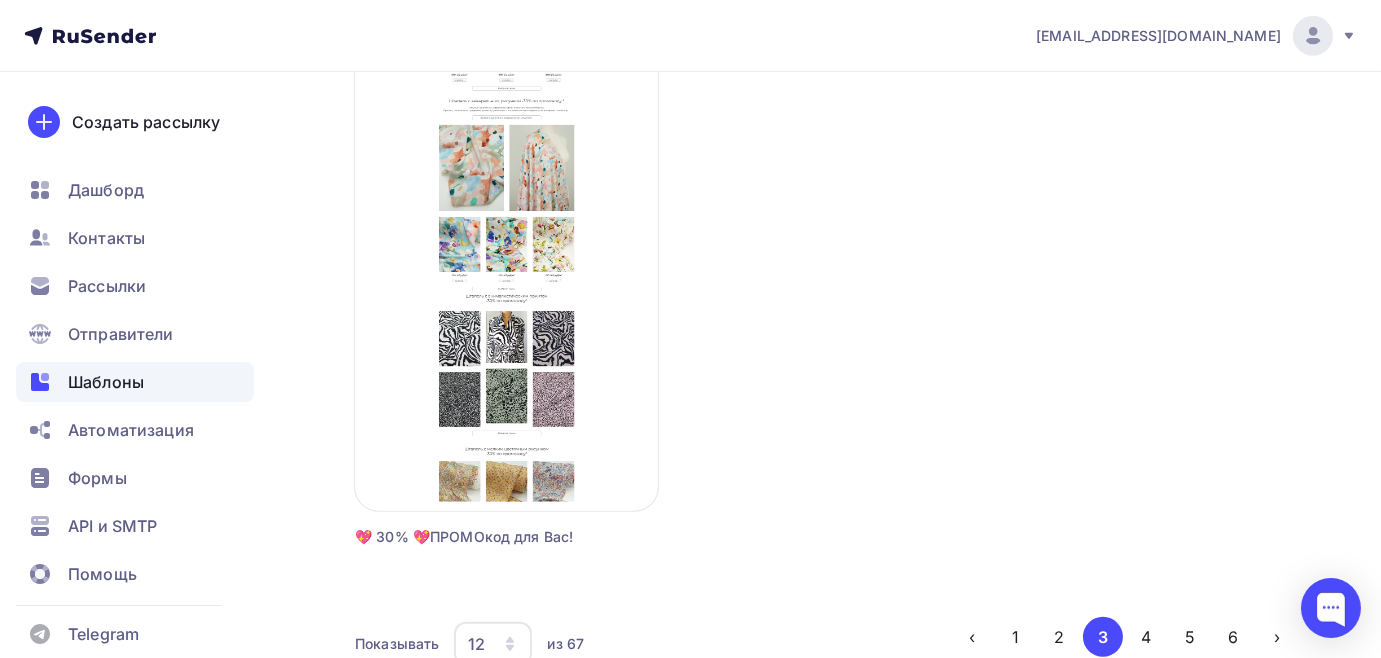 scroll, scrollTop: 2528, scrollLeft: 0, axis: vertical 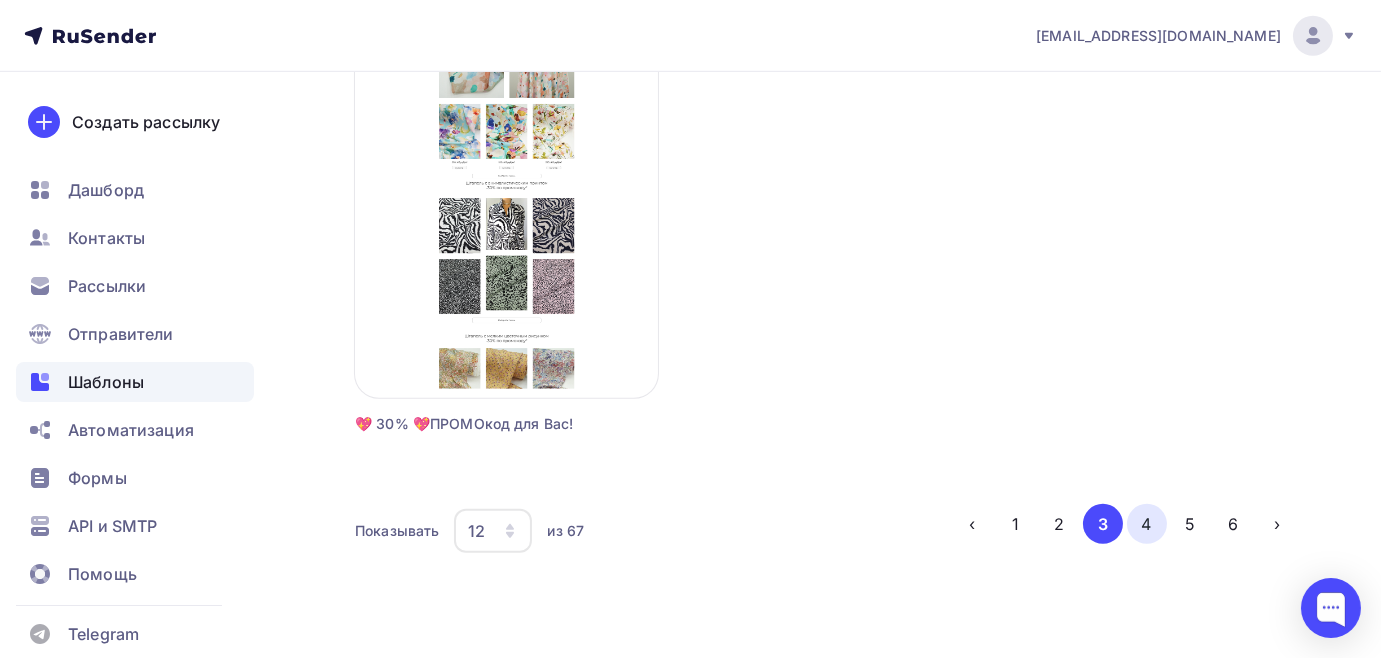click on "4" at bounding box center (1147, 524) 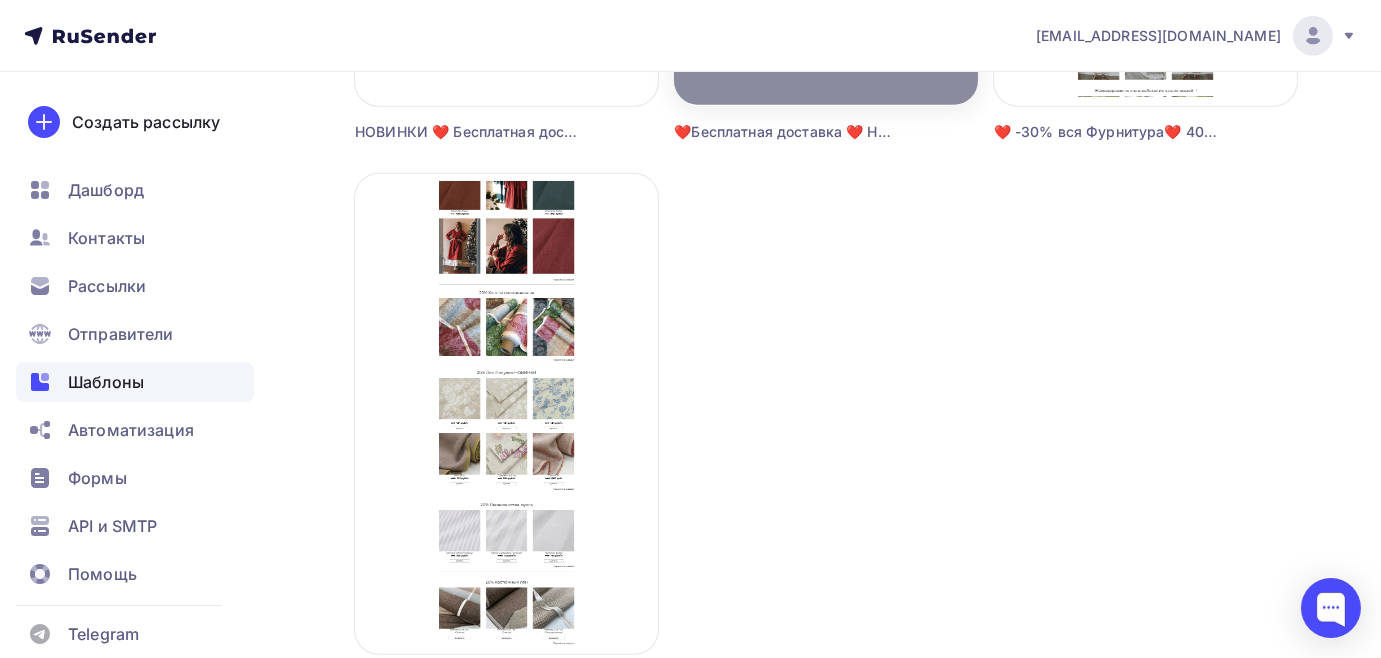 scroll, scrollTop: 2528, scrollLeft: 0, axis: vertical 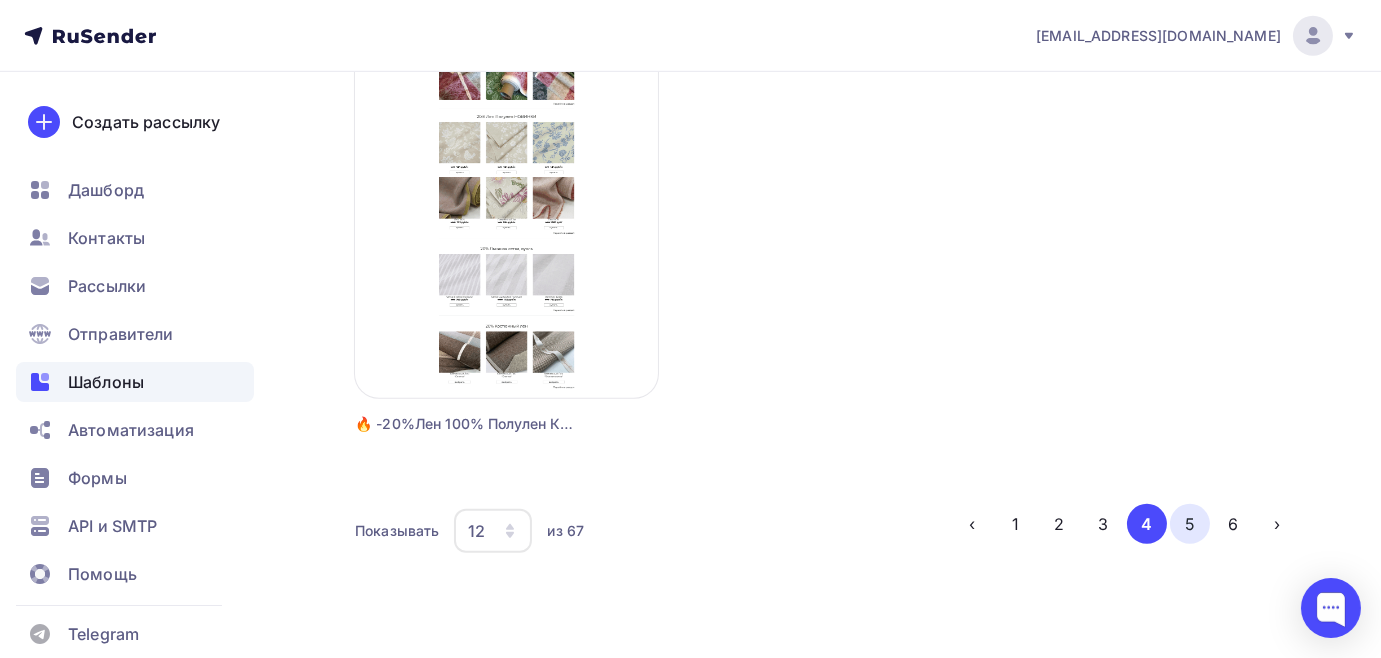 click on "5" at bounding box center [1190, 524] 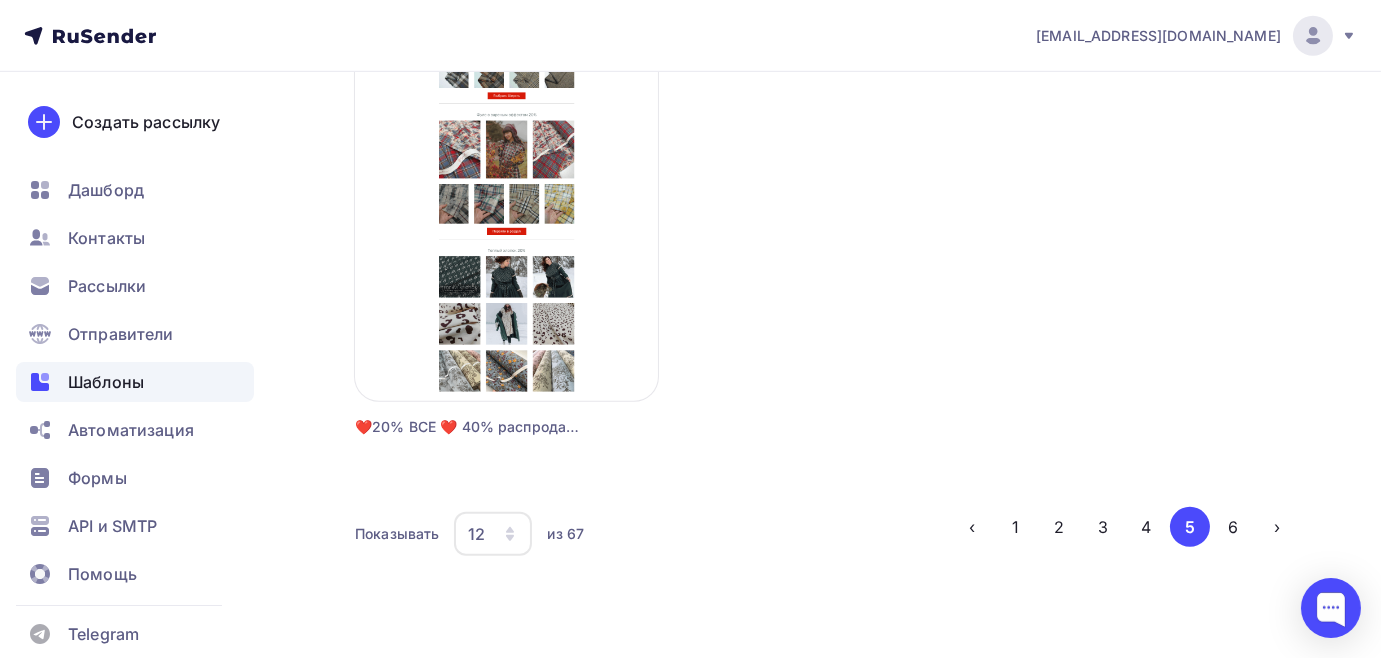 scroll, scrollTop: 2528, scrollLeft: 0, axis: vertical 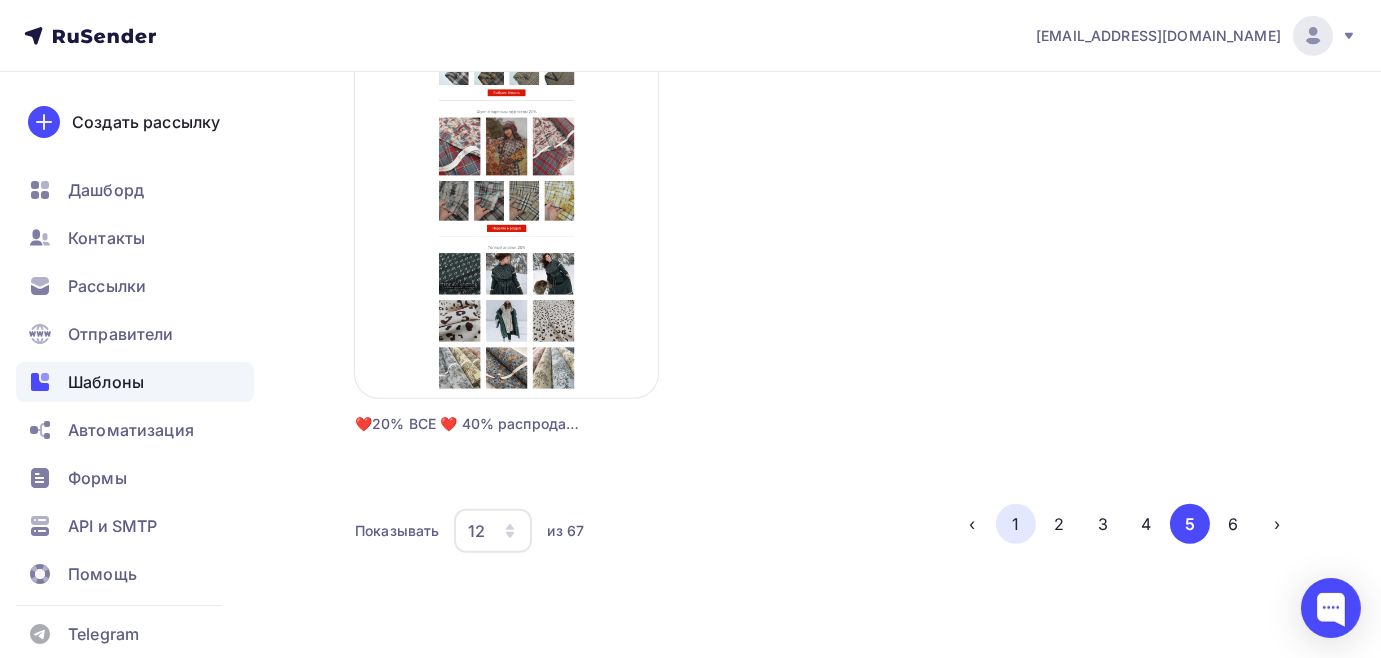 click on "1" at bounding box center (1016, 524) 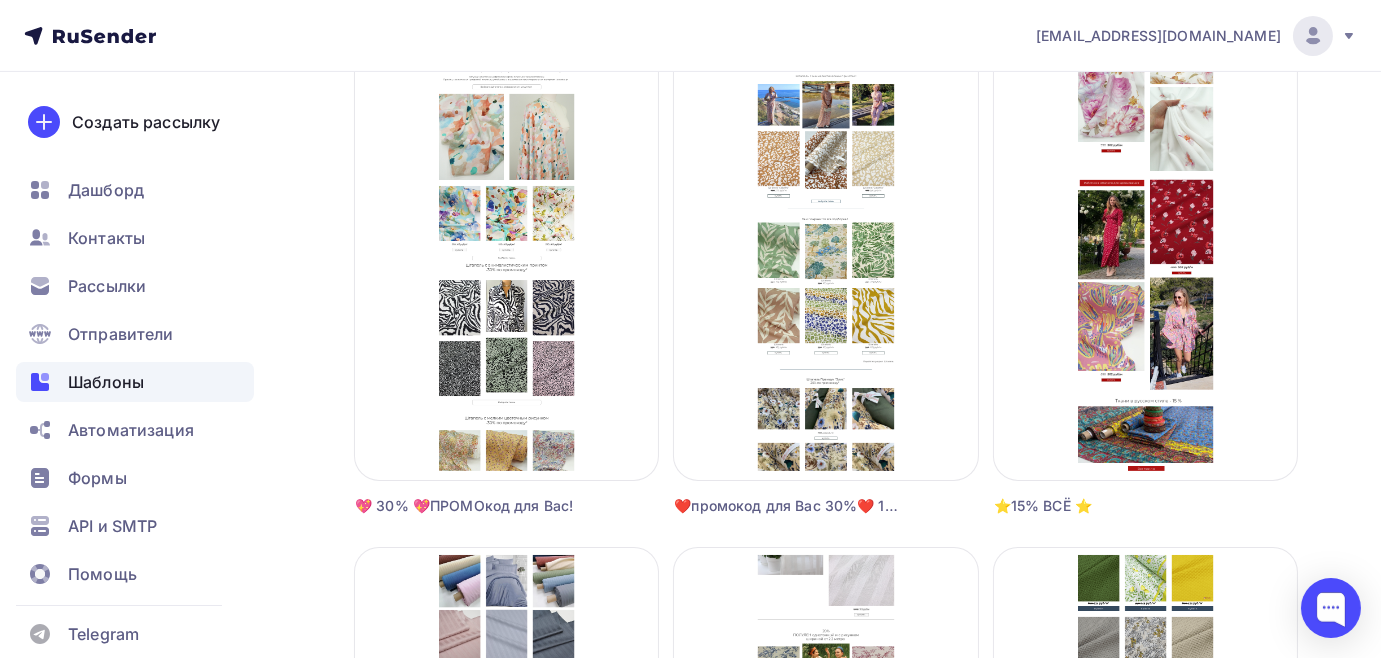 scroll, scrollTop: 1346, scrollLeft: 0, axis: vertical 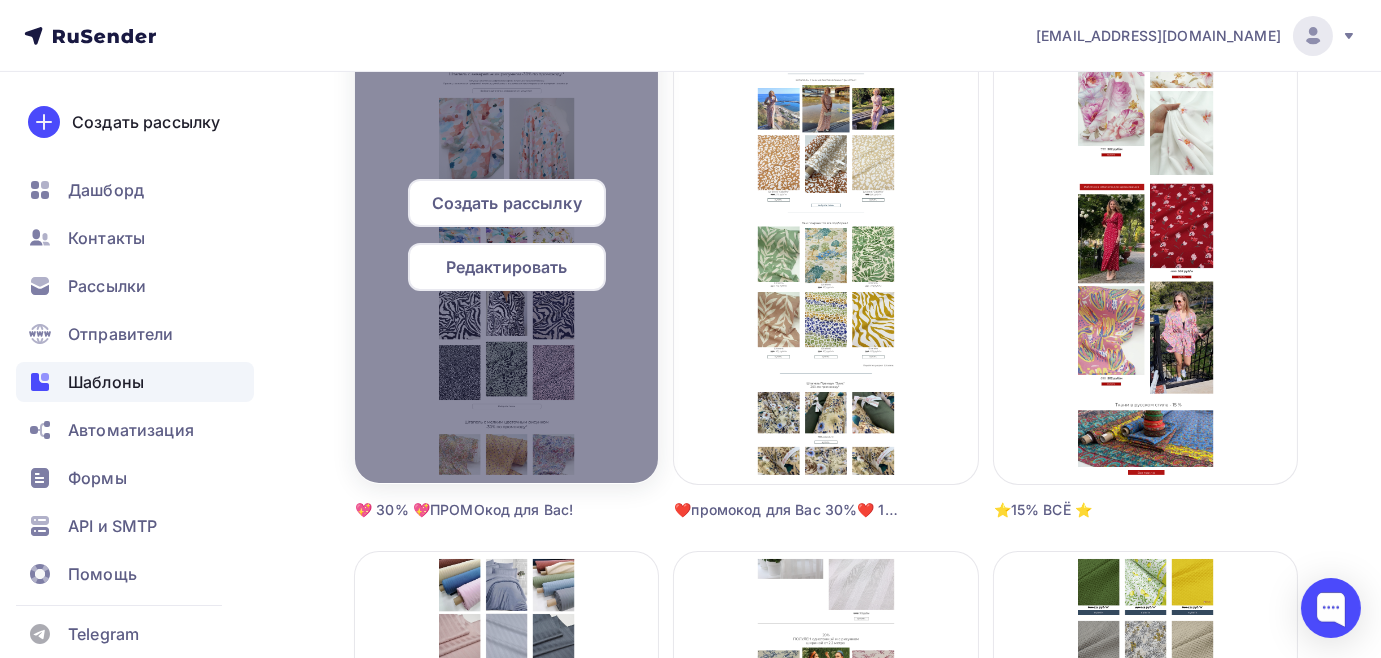 click at bounding box center (506, 243) 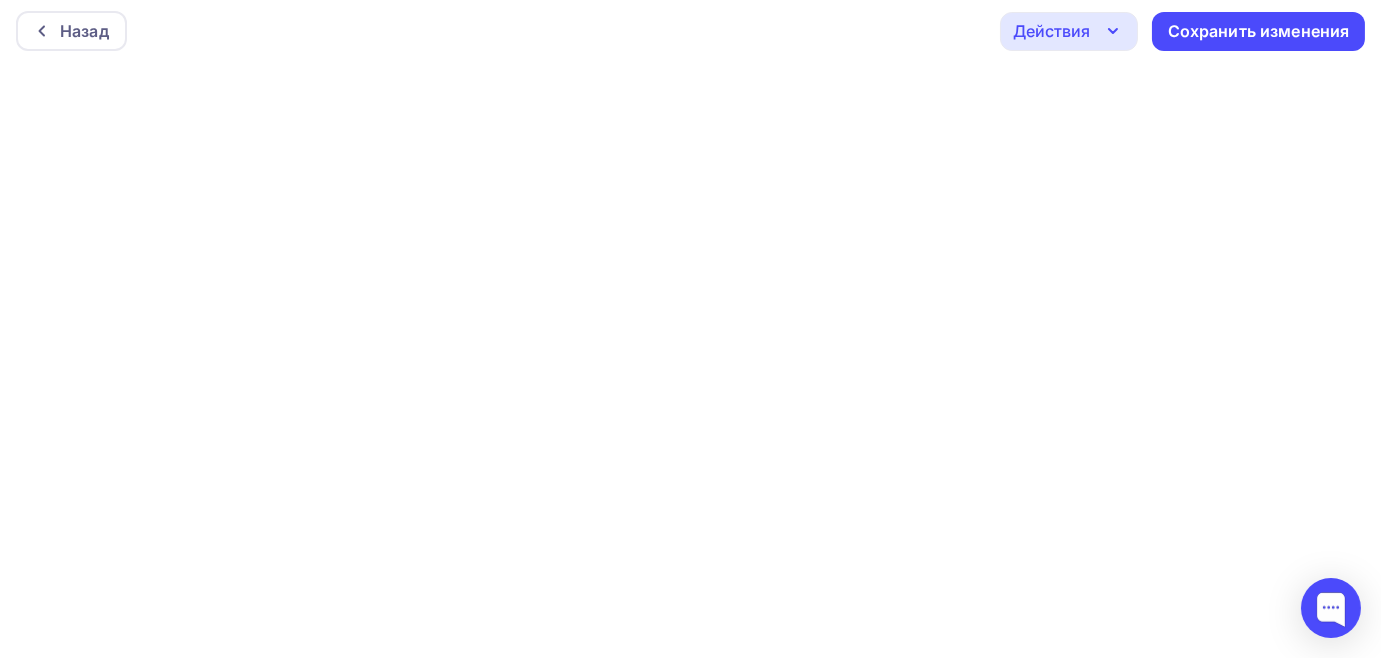 scroll, scrollTop: 0, scrollLeft: 0, axis: both 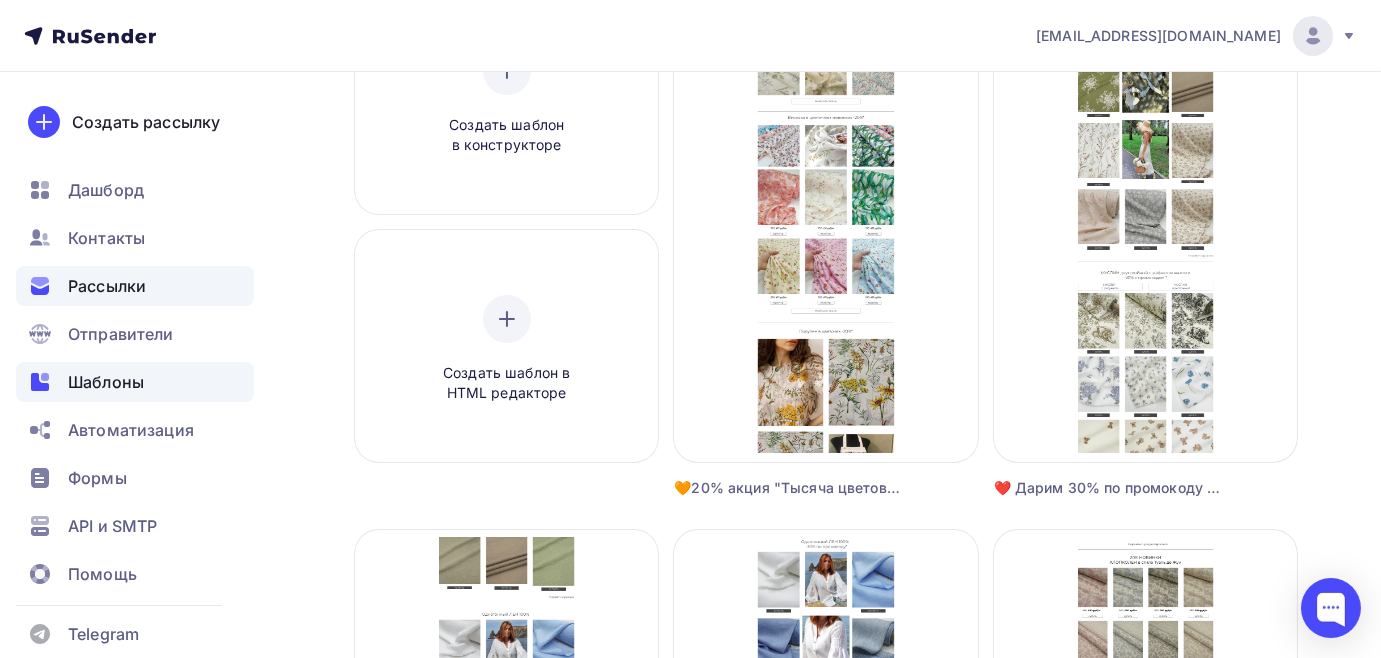 click on "Рассылки" at bounding box center [107, 286] 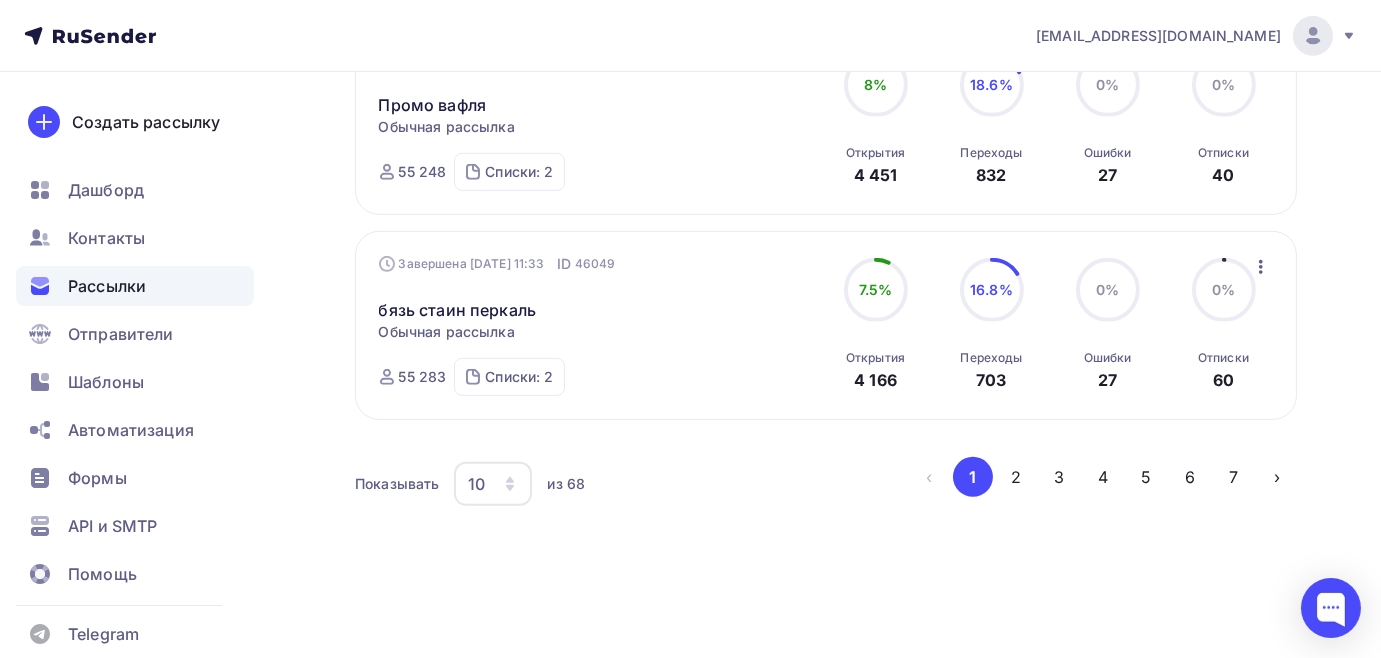 scroll, scrollTop: 1932, scrollLeft: 0, axis: vertical 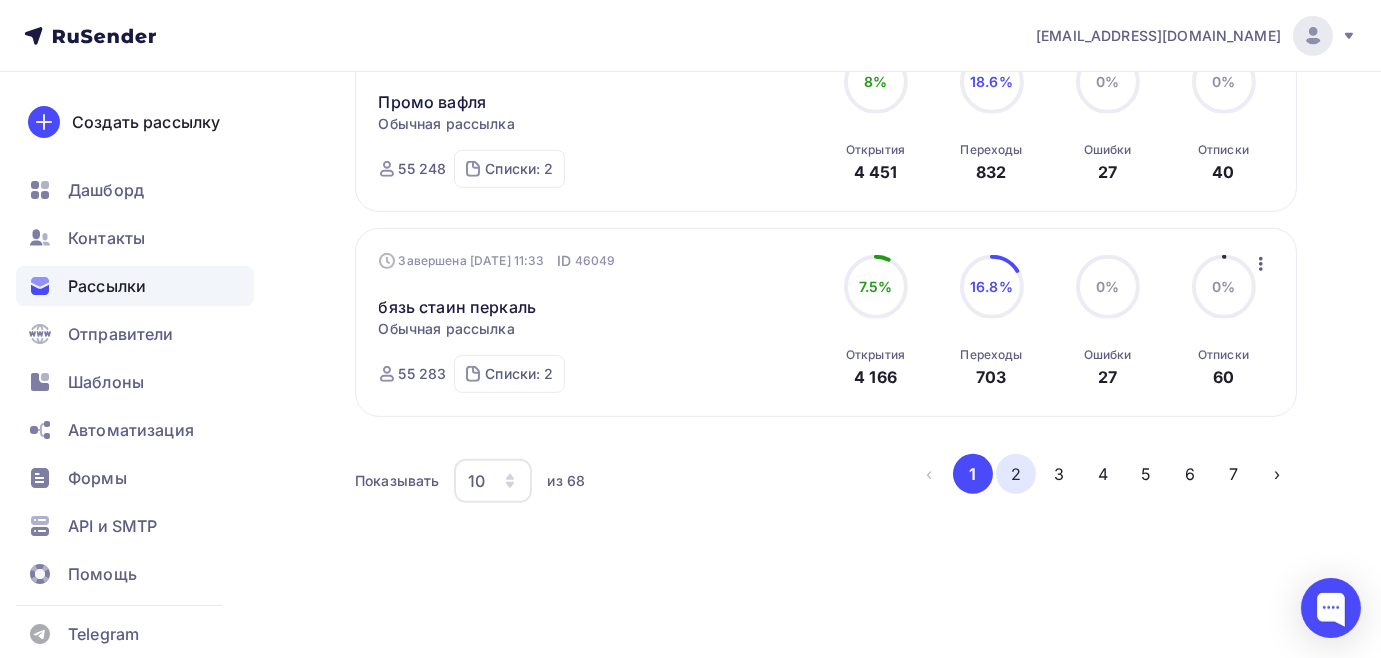 click on "2" at bounding box center (1016, 474) 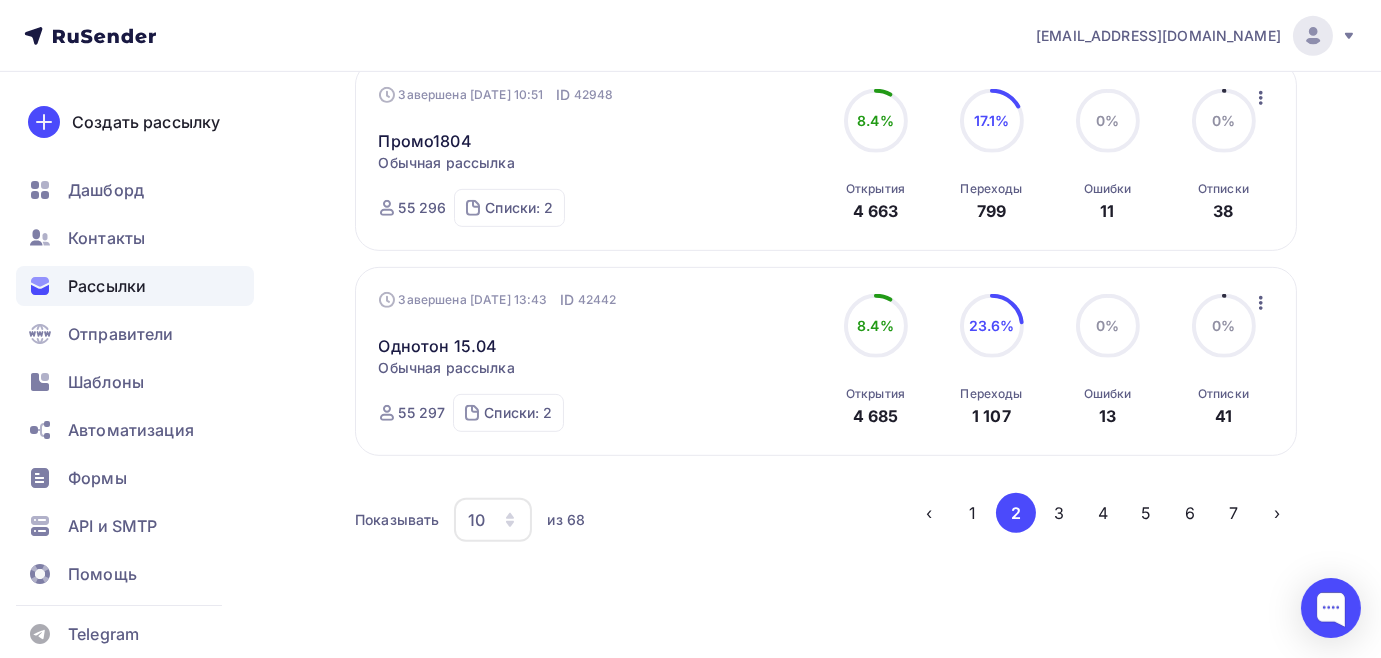 scroll, scrollTop: 1995, scrollLeft: 0, axis: vertical 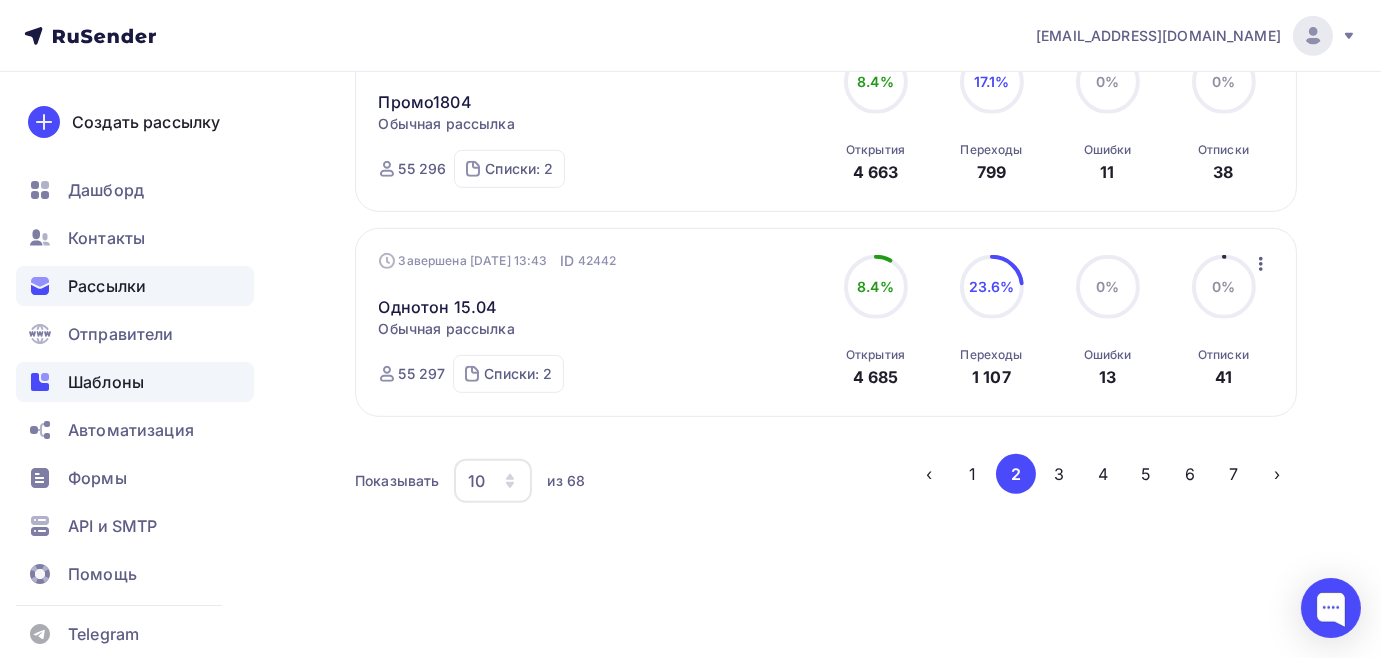 click on "Шаблоны" at bounding box center [106, 382] 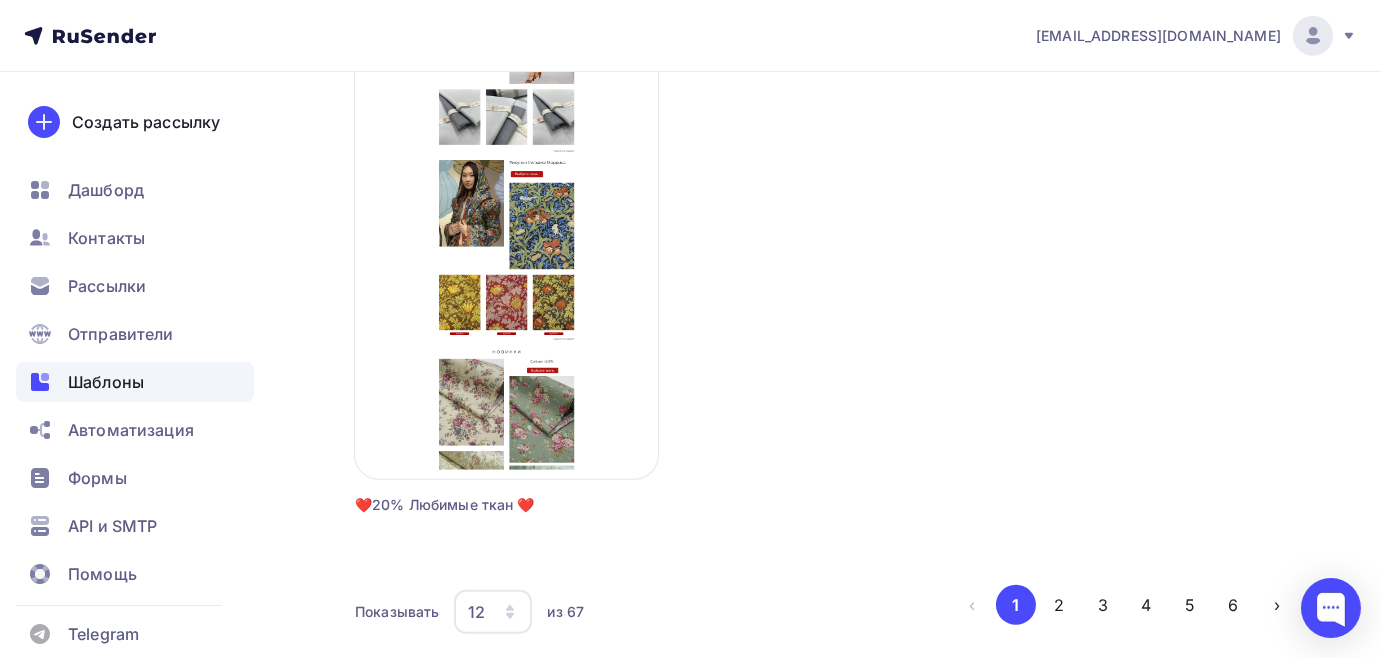 scroll, scrollTop: 2528, scrollLeft: 0, axis: vertical 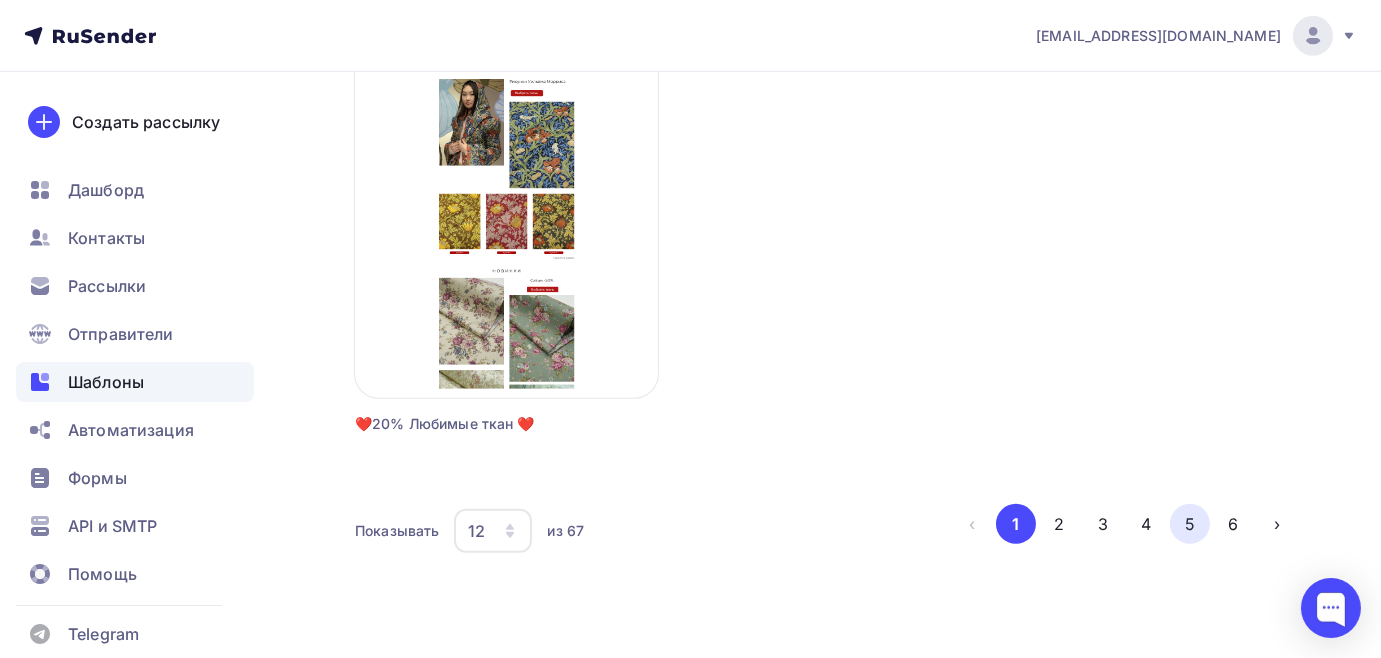 click on "5" at bounding box center (1190, 524) 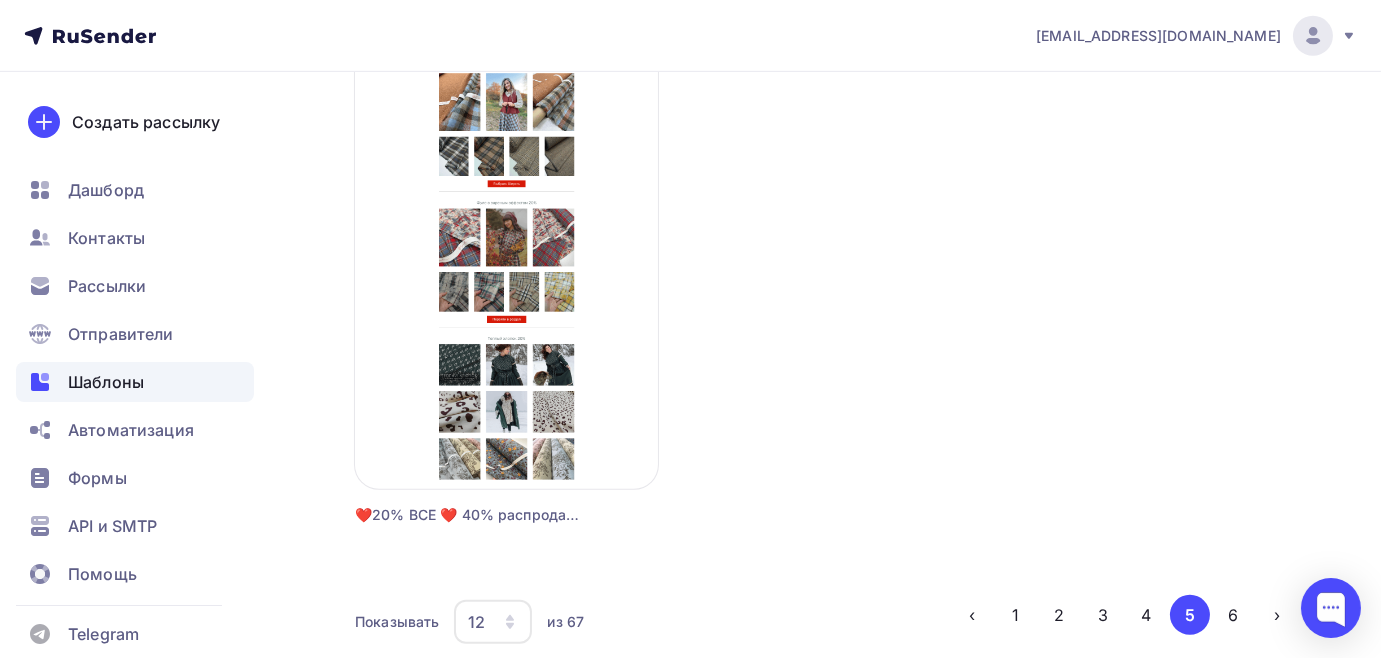 scroll, scrollTop: 2528, scrollLeft: 0, axis: vertical 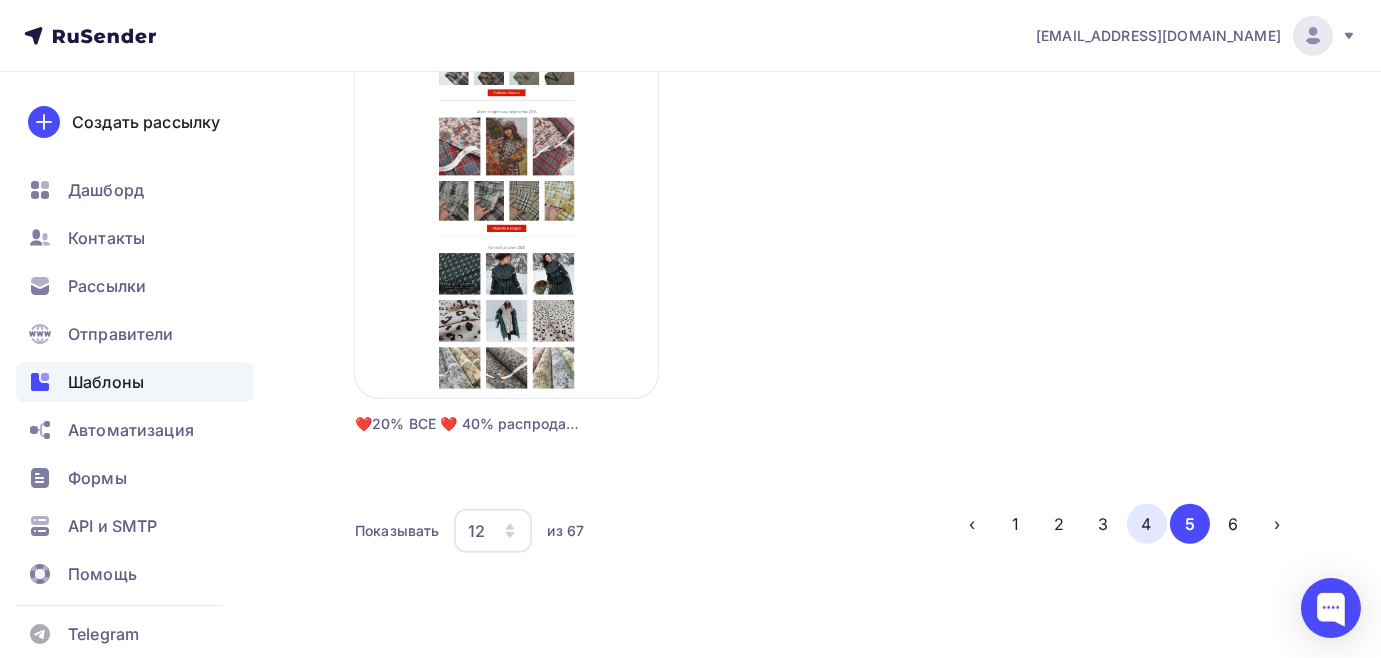 click on "4" at bounding box center [1147, 524] 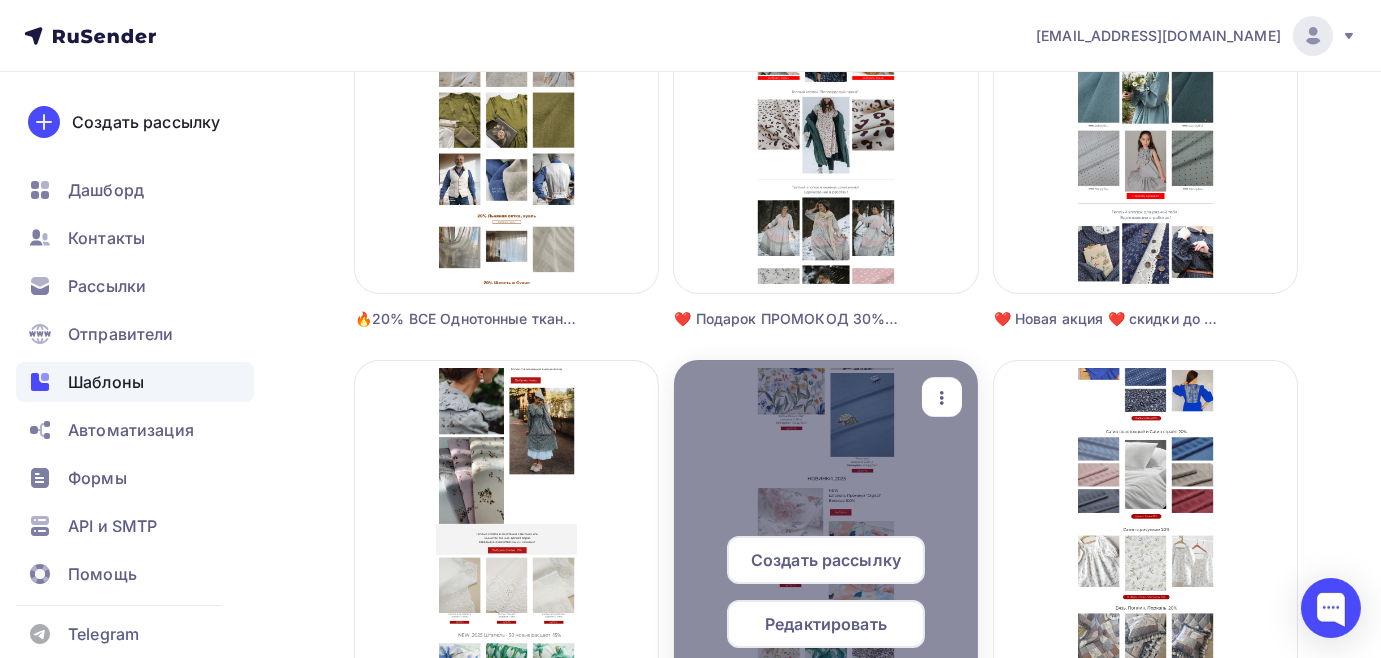 scroll, scrollTop: 983, scrollLeft: 0, axis: vertical 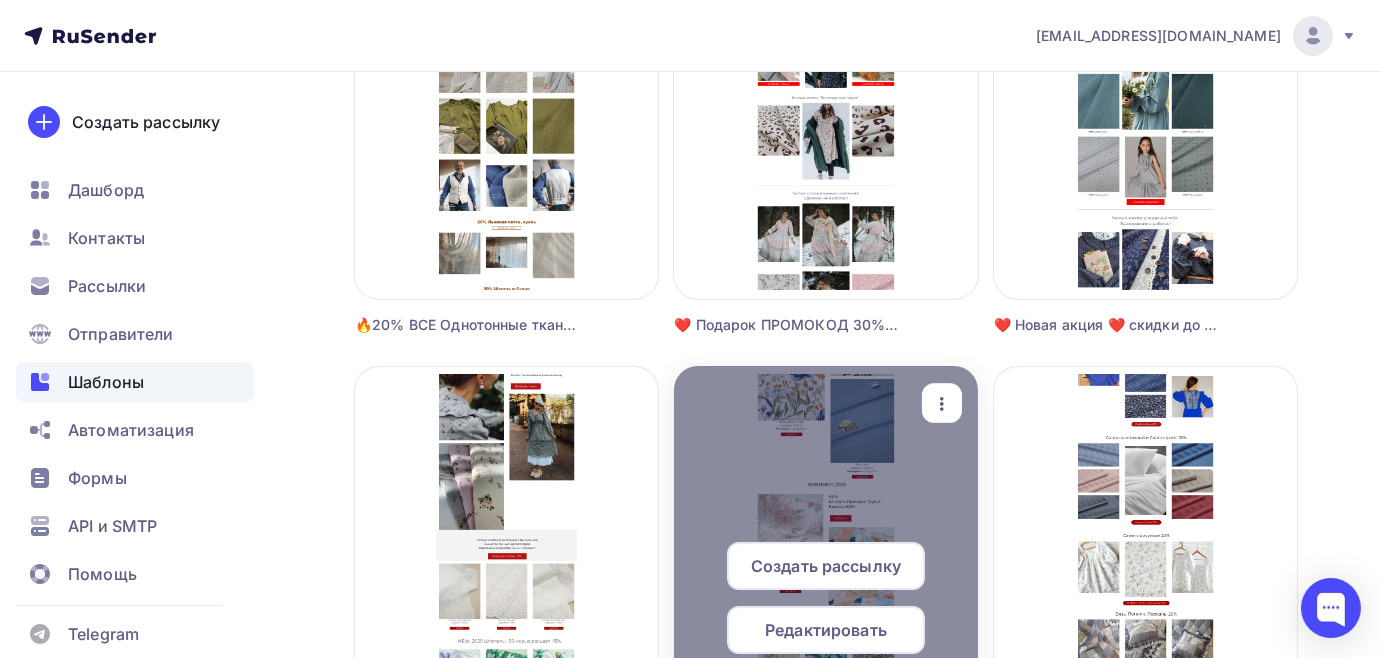click on "Редактировать" at bounding box center [826, 630] 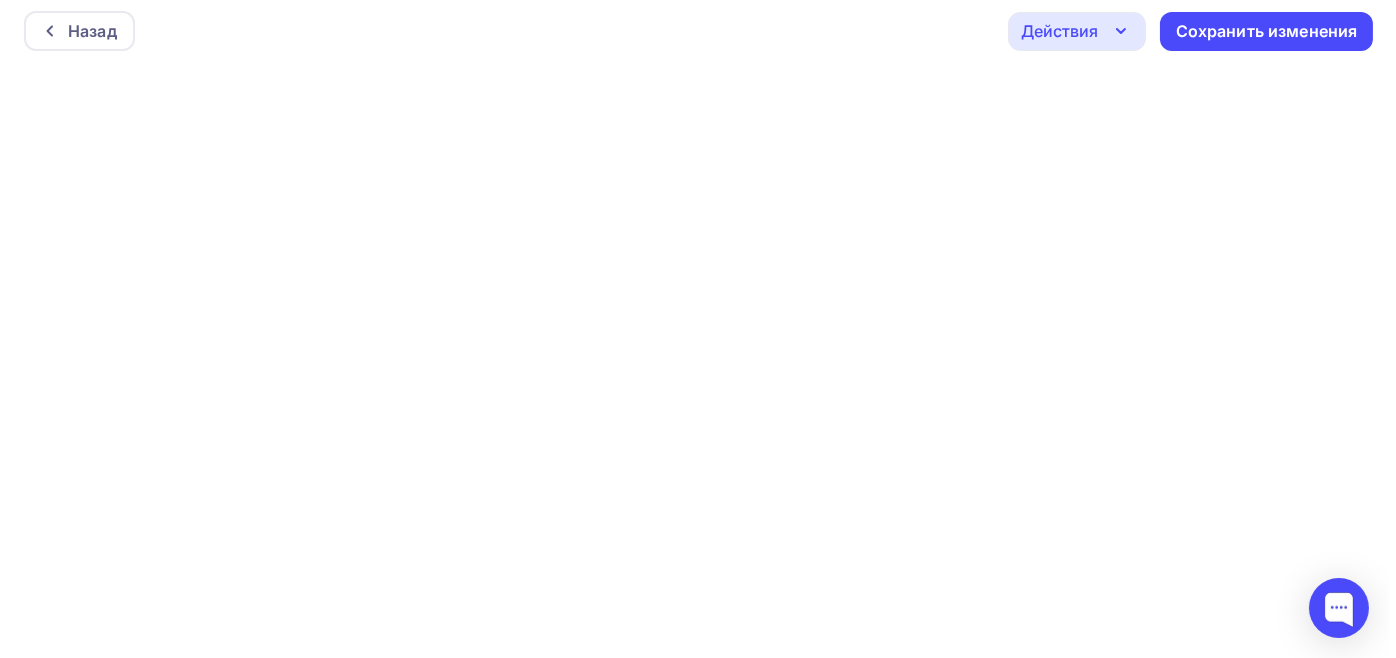 scroll, scrollTop: 0, scrollLeft: 0, axis: both 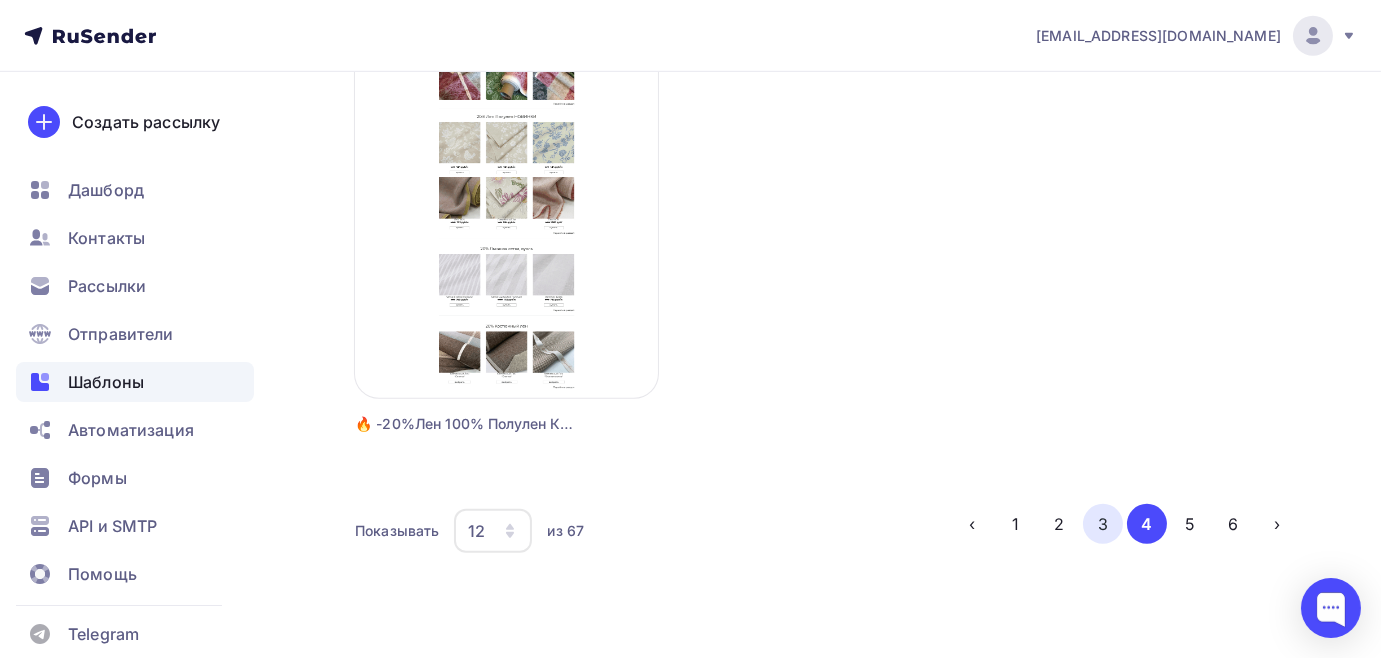 click on "3" at bounding box center (1103, 524) 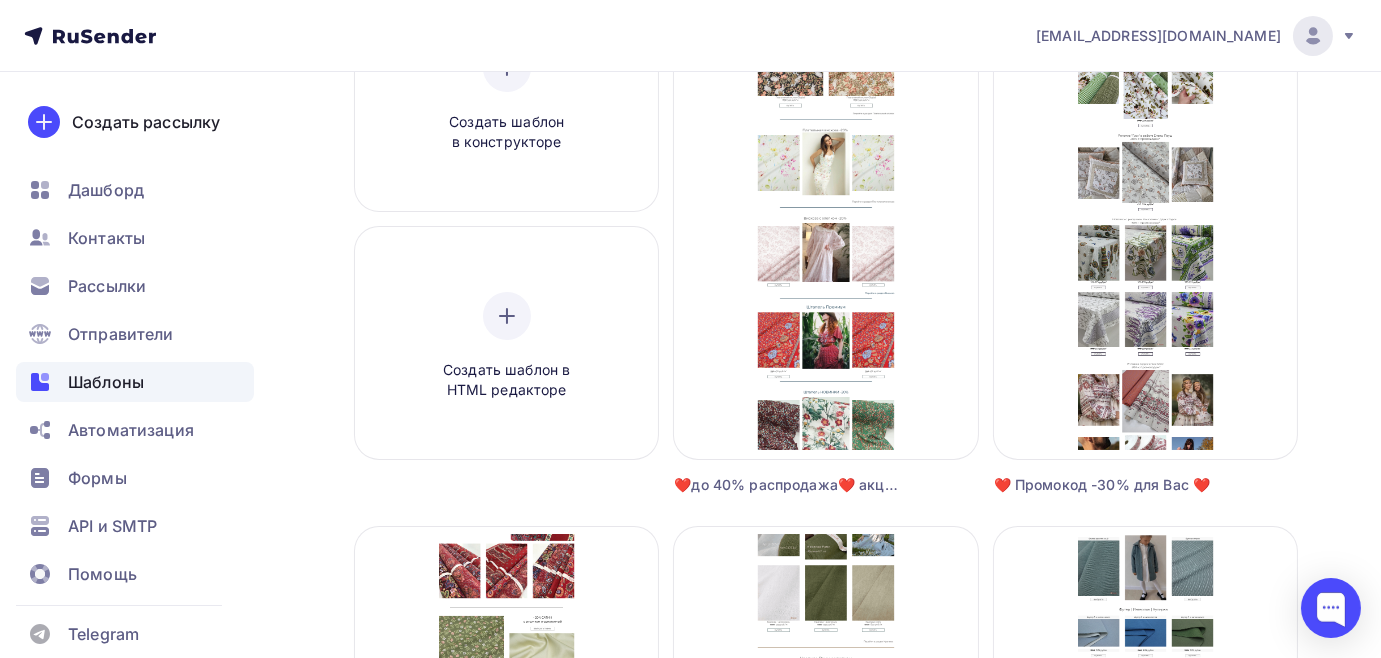 scroll, scrollTop: 256, scrollLeft: 0, axis: vertical 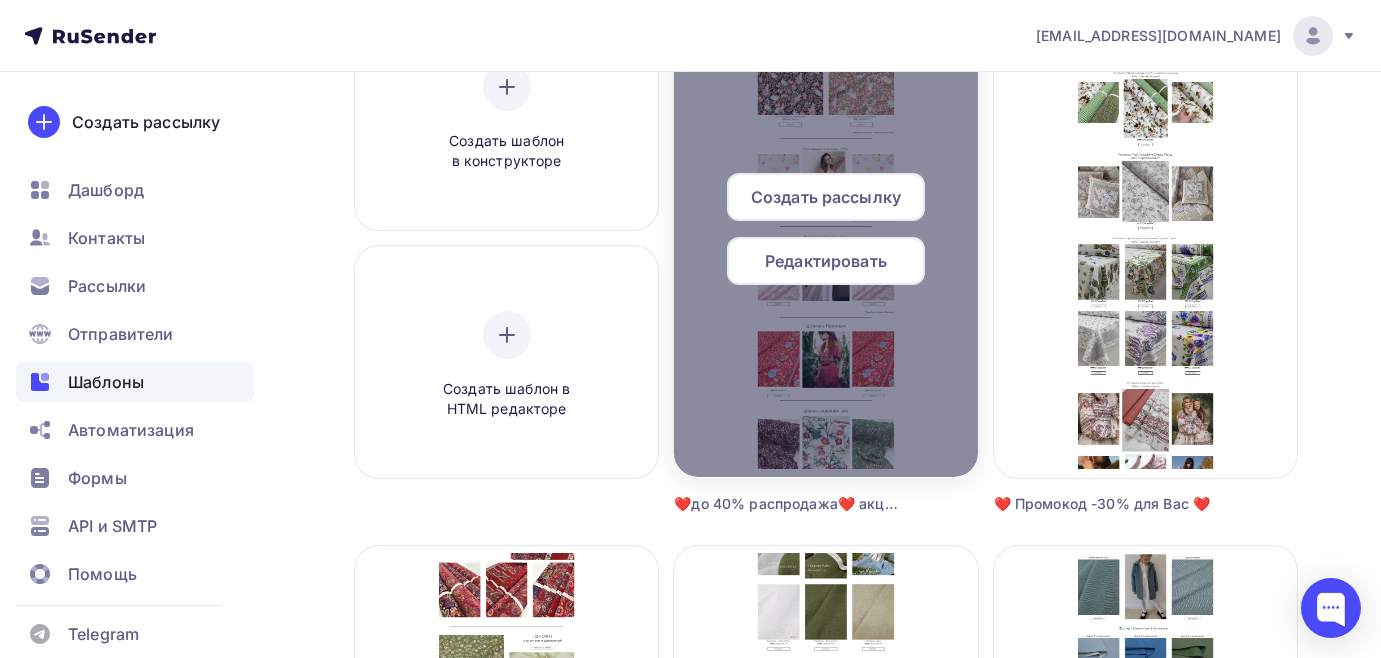 click on "Редактировать" at bounding box center [826, 261] 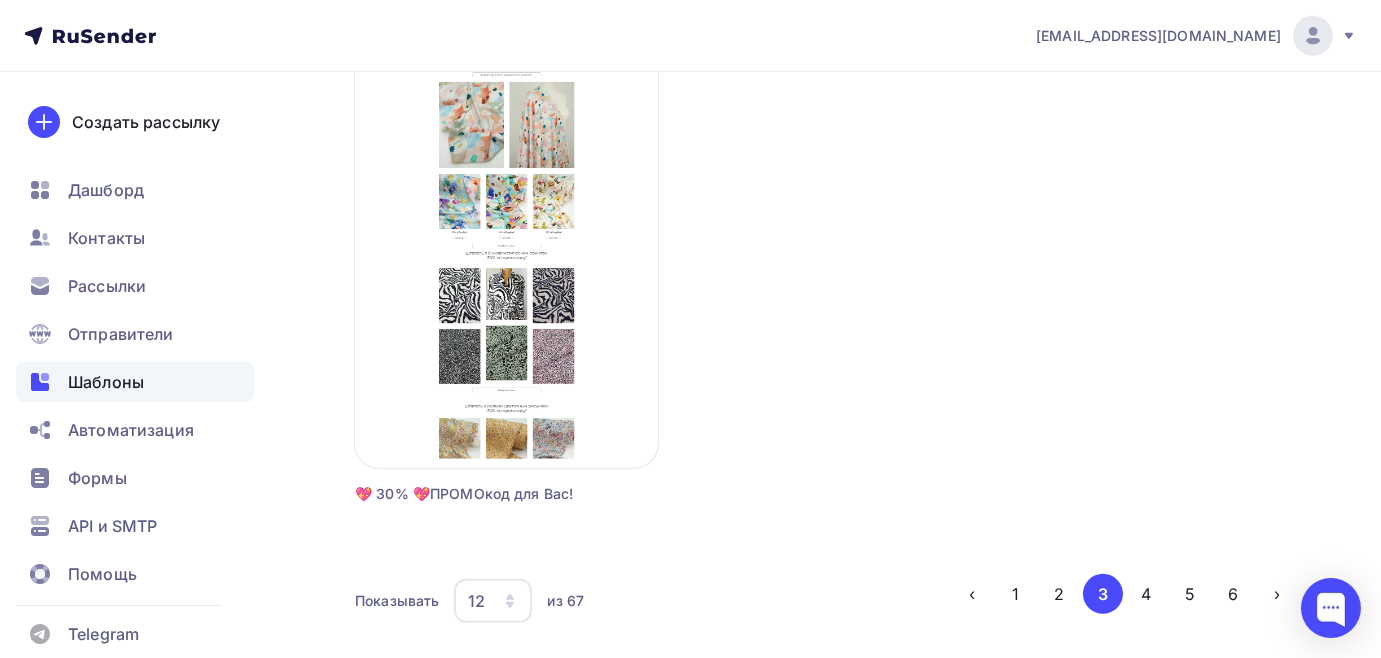 scroll, scrollTop: 2528, scrollLeft: 0, axis: vertical 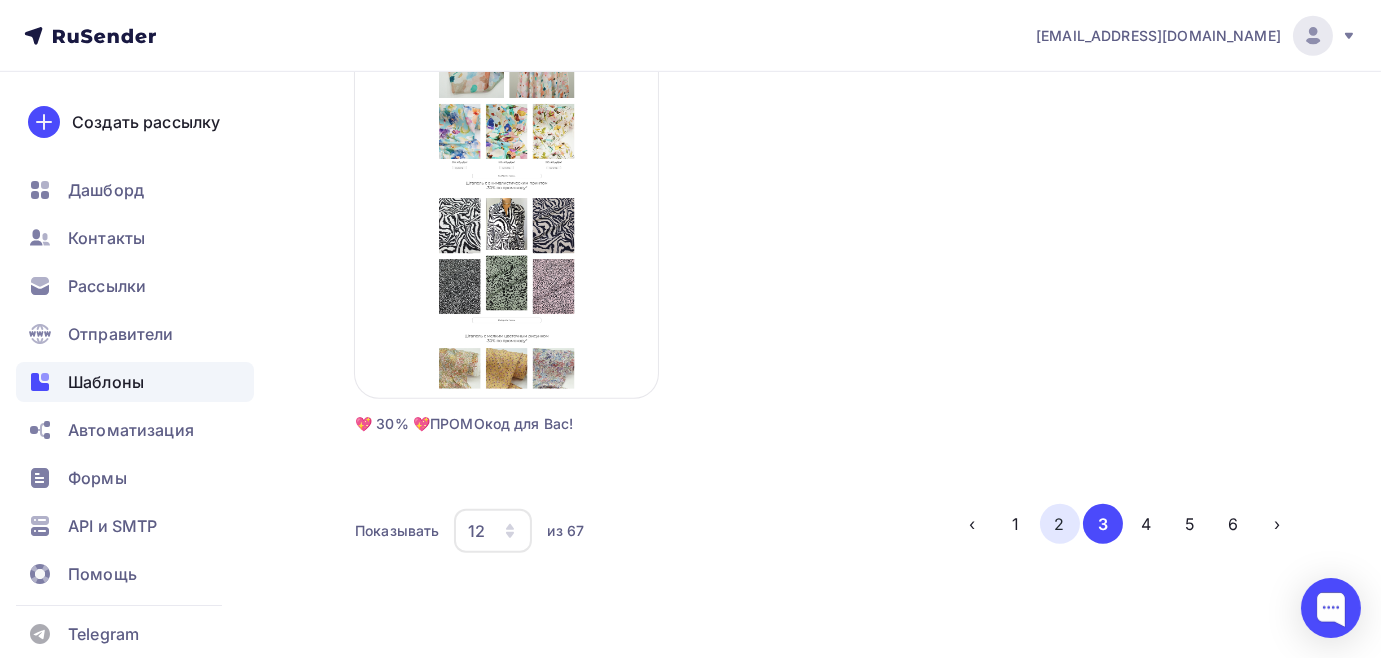click on "2" at bounding box center [1060, 524] 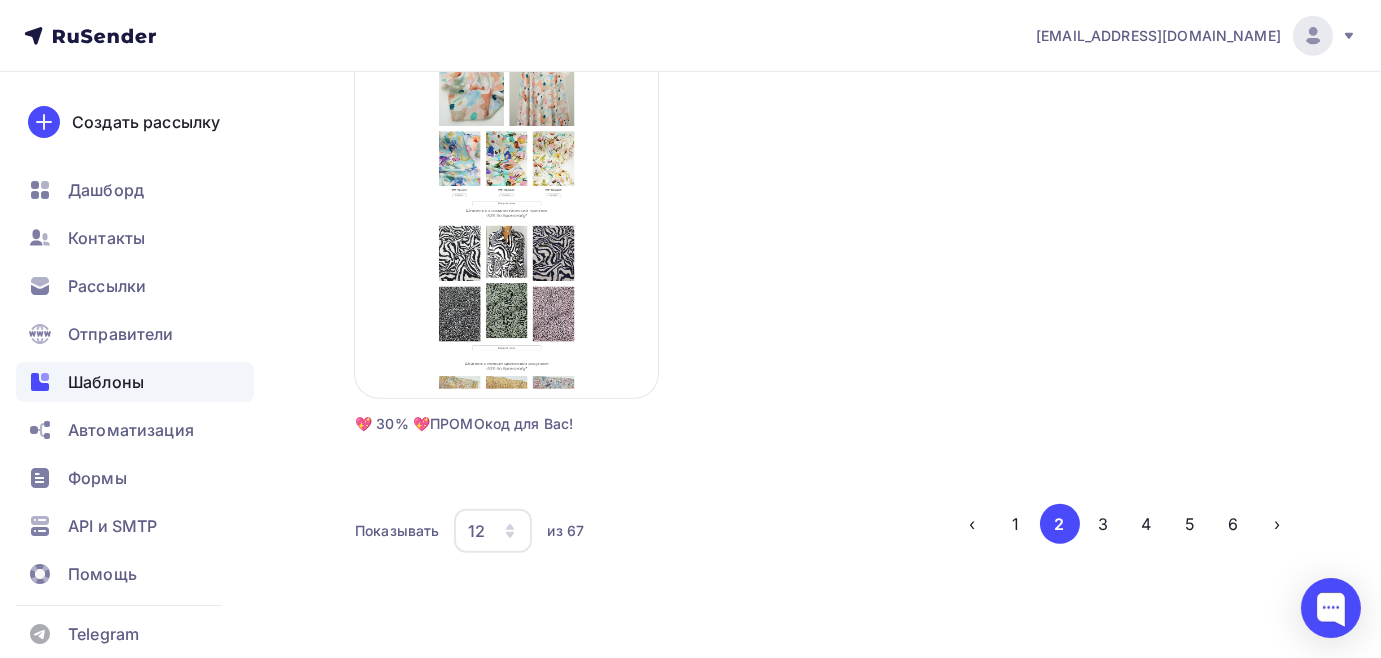 click on "2" at bounding box center [1060, 524] 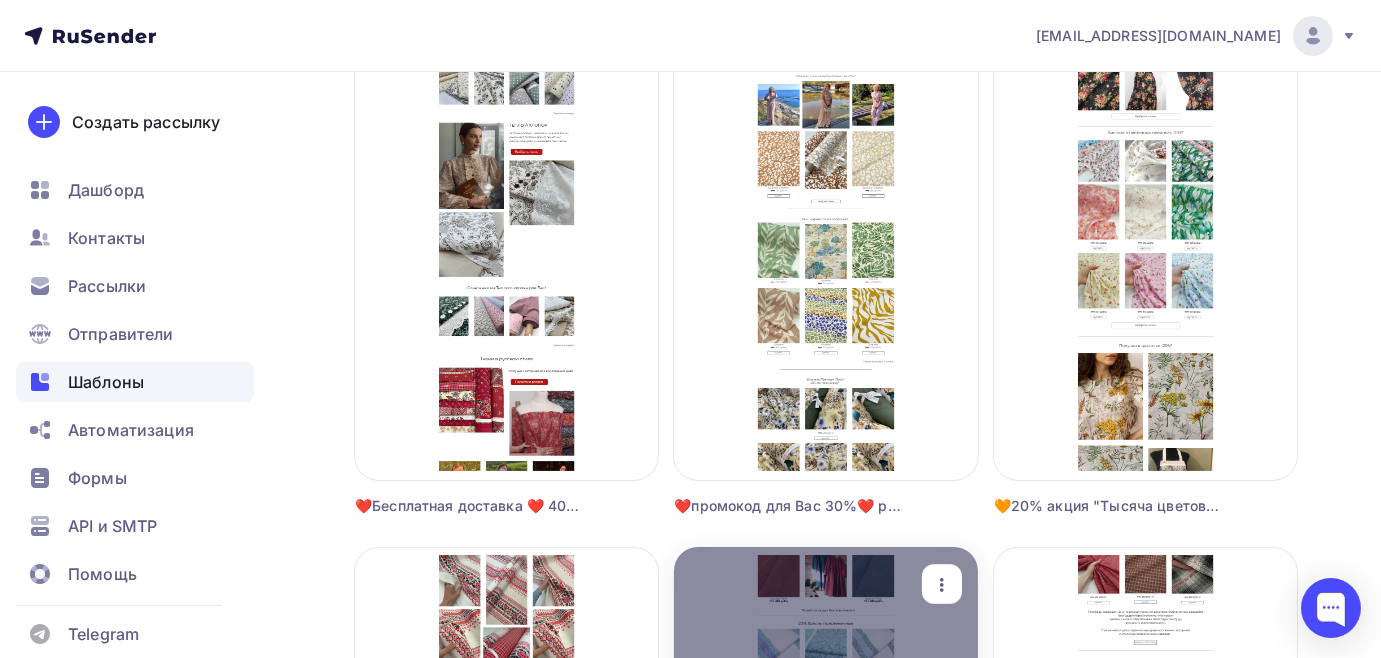 scroll, scrollTop: 801, scrollLeft: 0, axis: vertical 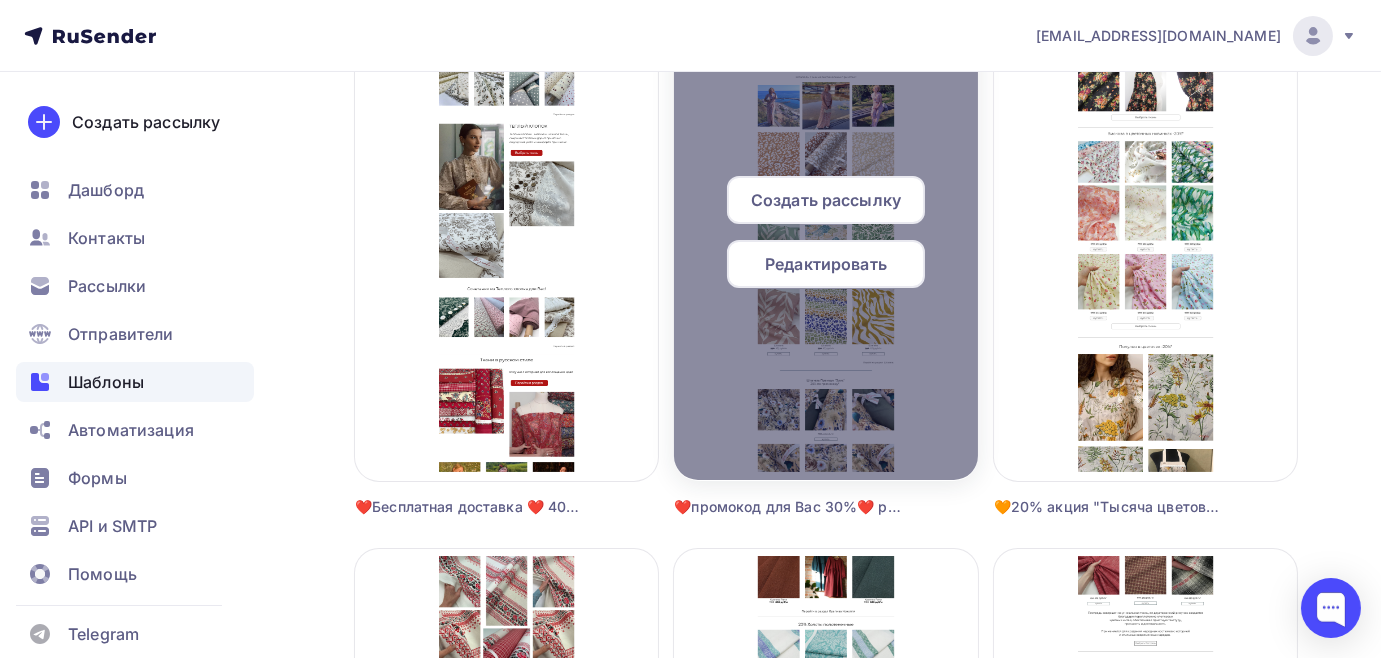 click at bounding box center (825, 240) 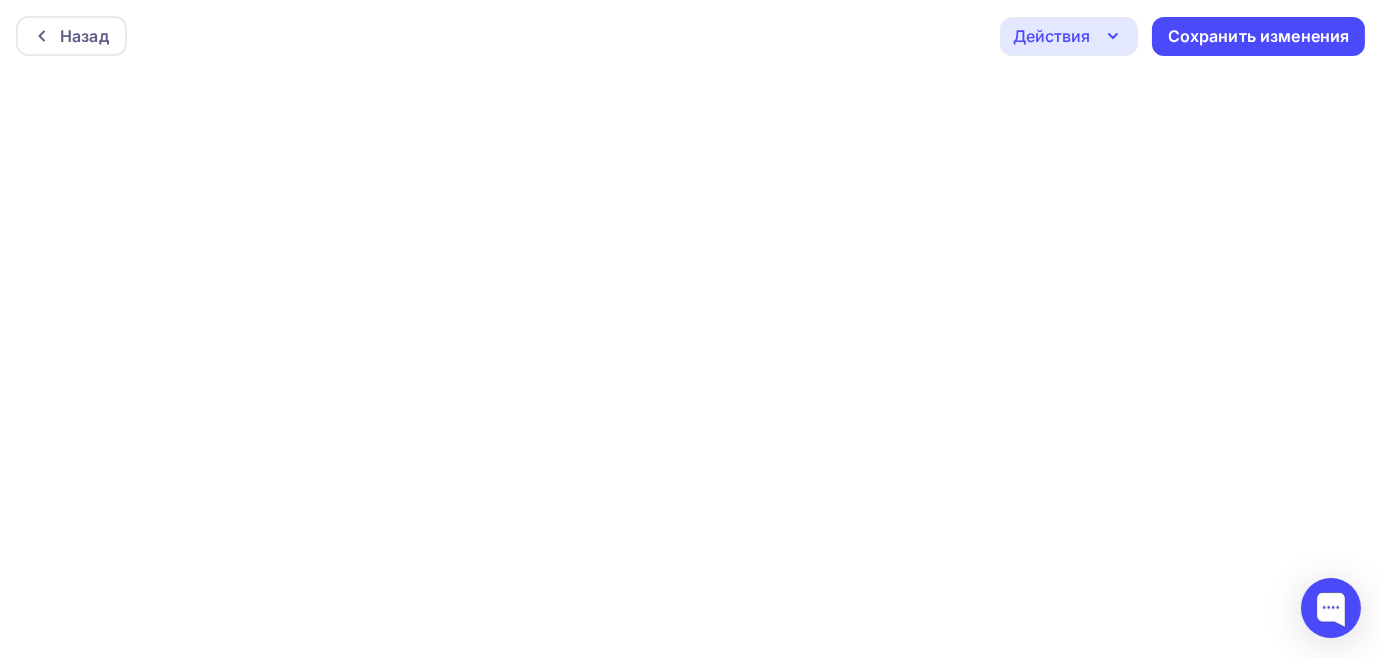 scroll, scrollTop: 5, scrollLeft: 0, axis: vertical 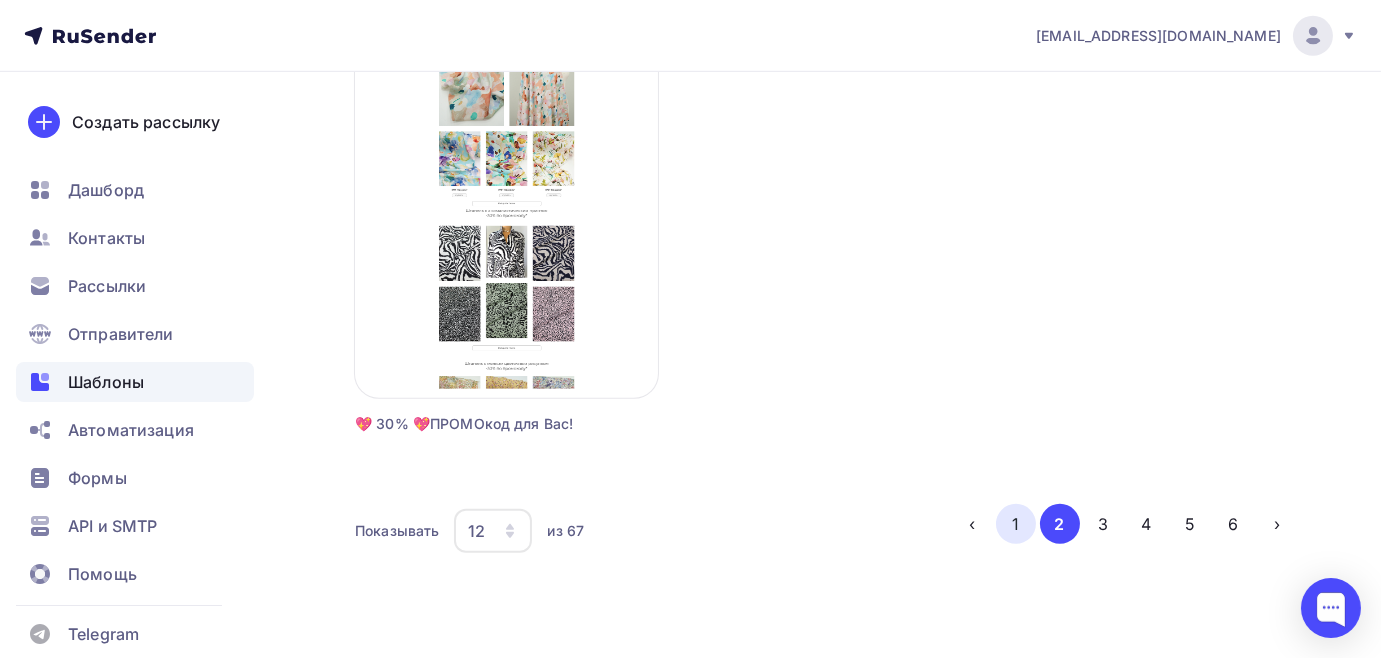click on "1" at bounding box center (1016, 524) 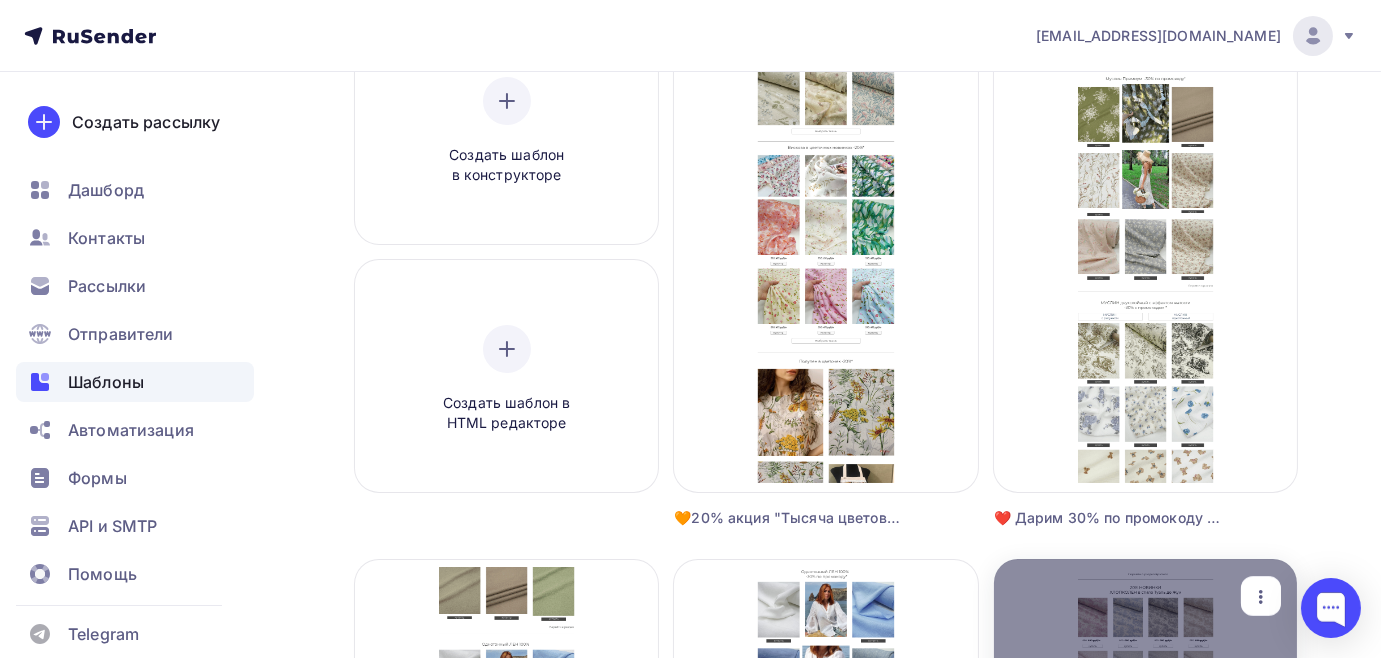 scroll, scrollTop: 165, scrollLeft: 0, axis: vertical 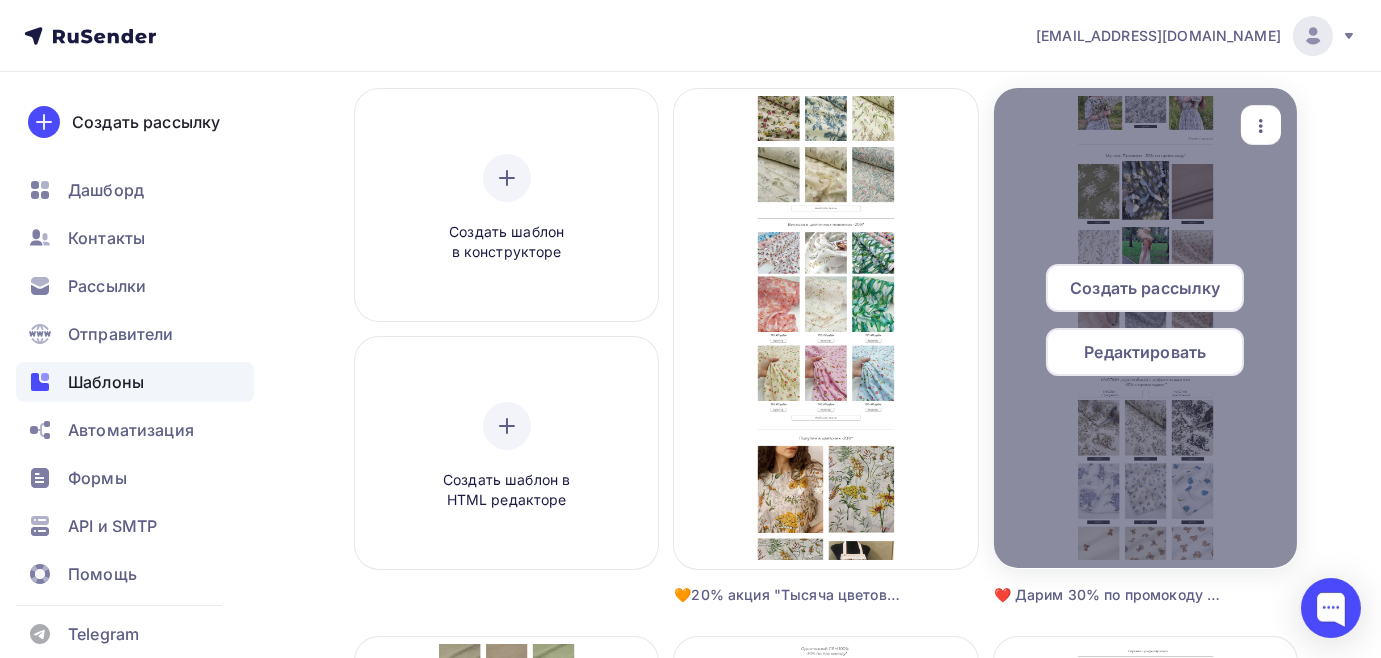 click 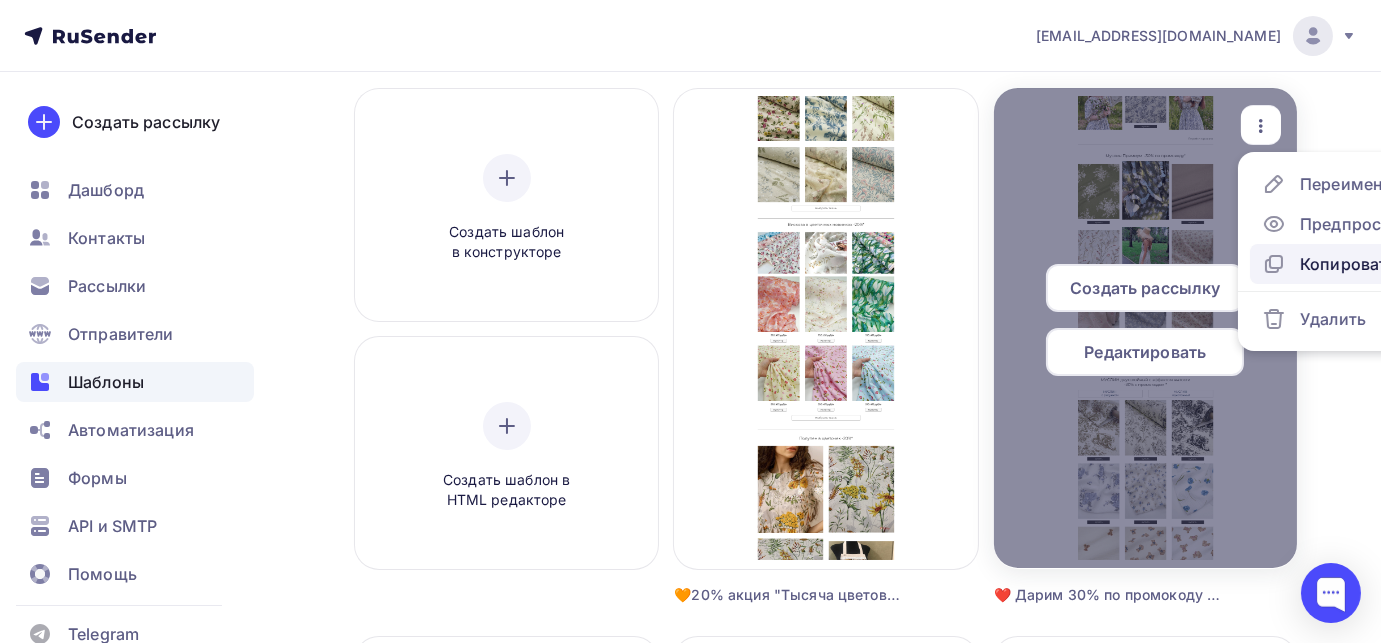click on "Копировать" at bounding box center (1348, 264) 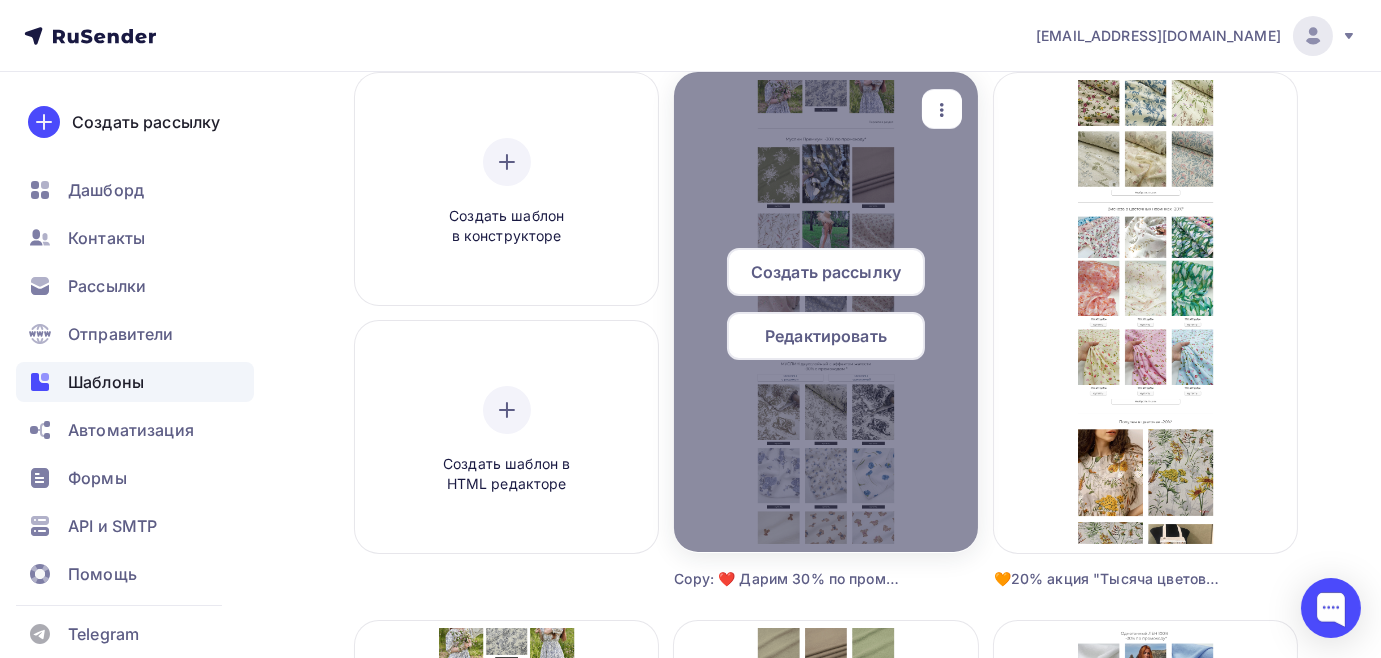scroll, scrollTop: 90, scrollLeft: 0, axis: vertical 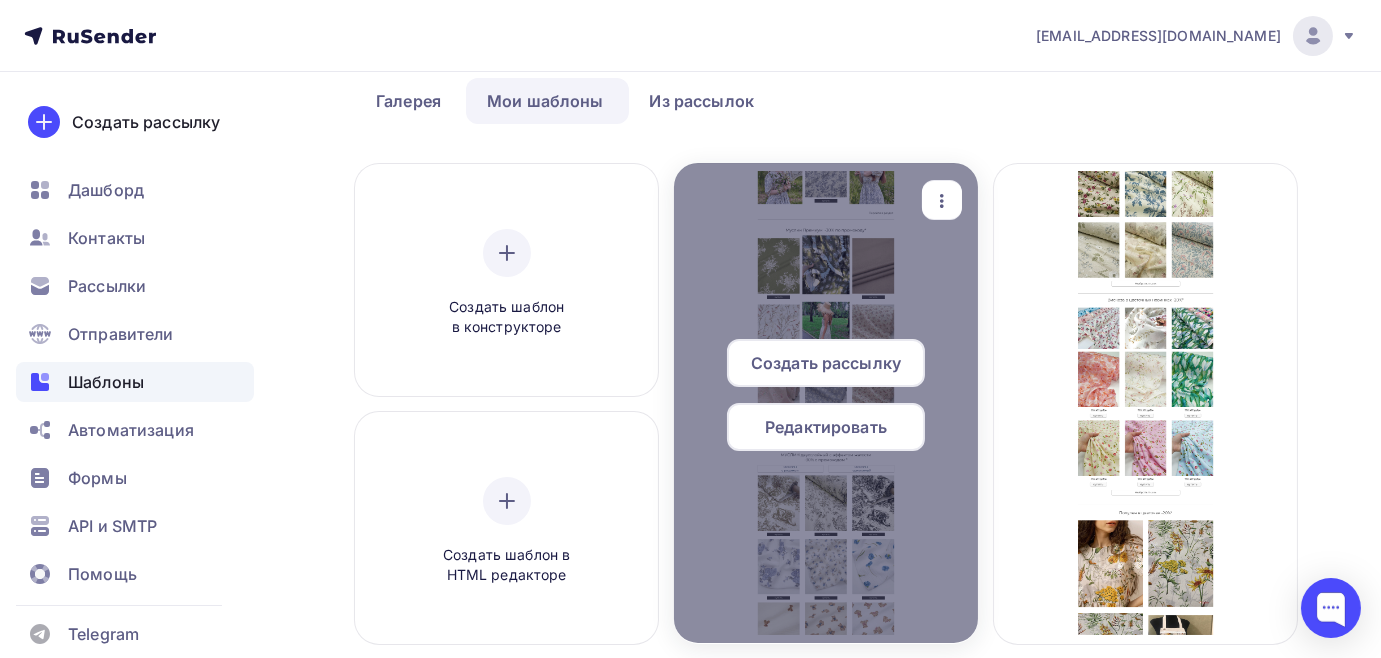 click 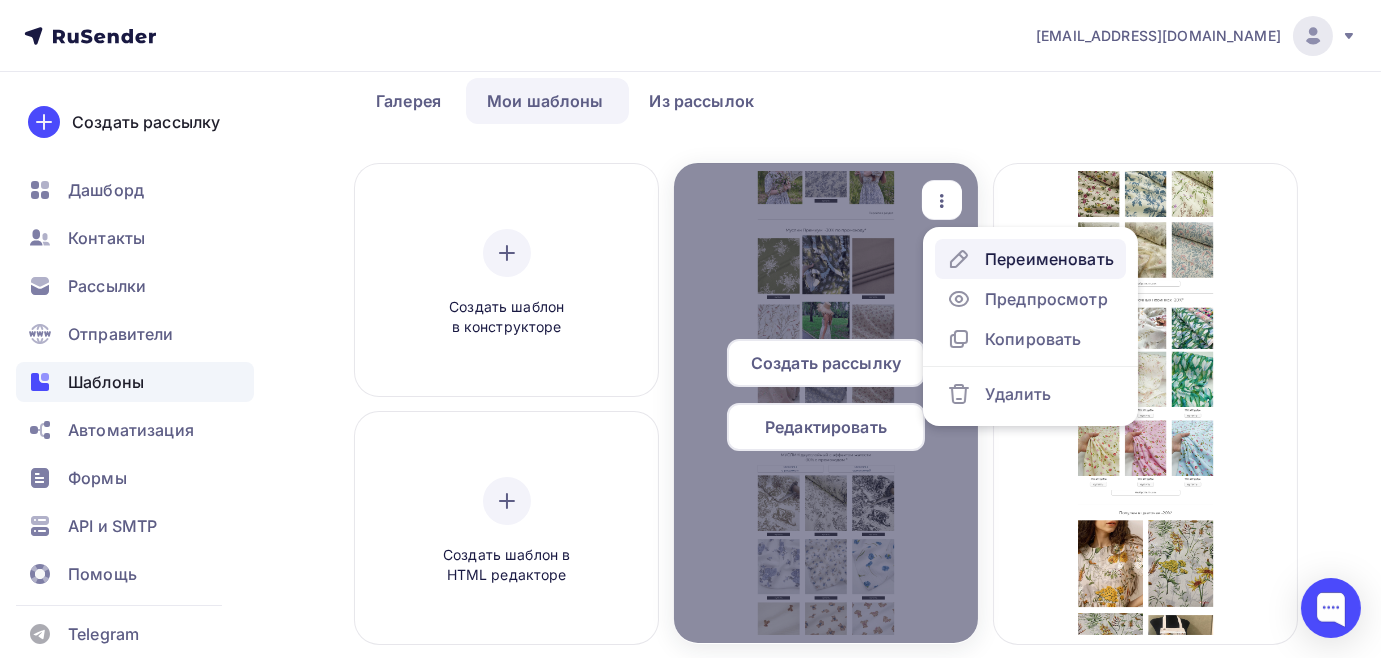 click on "Переименовать" at bounding box center [1049, 259] 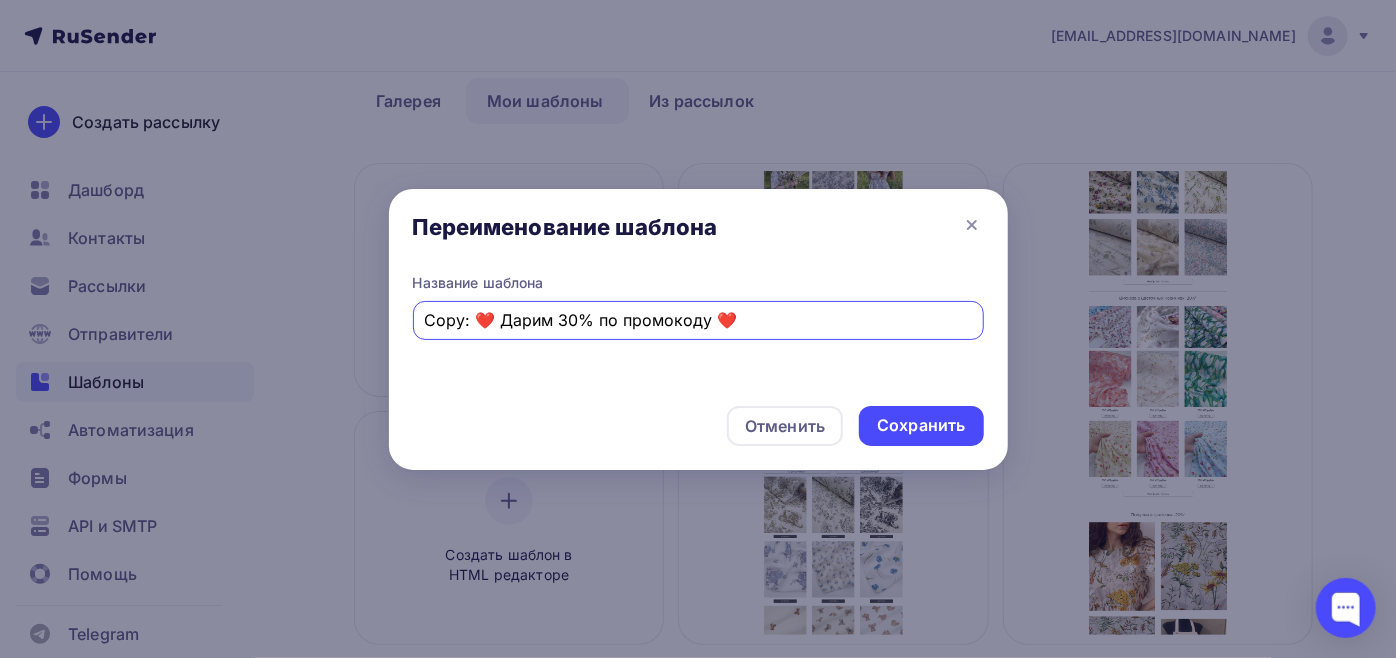 click on "Copy: ❤️️ Дарим 30% по промокоду ❤️️" at bounding box center [698, 320] 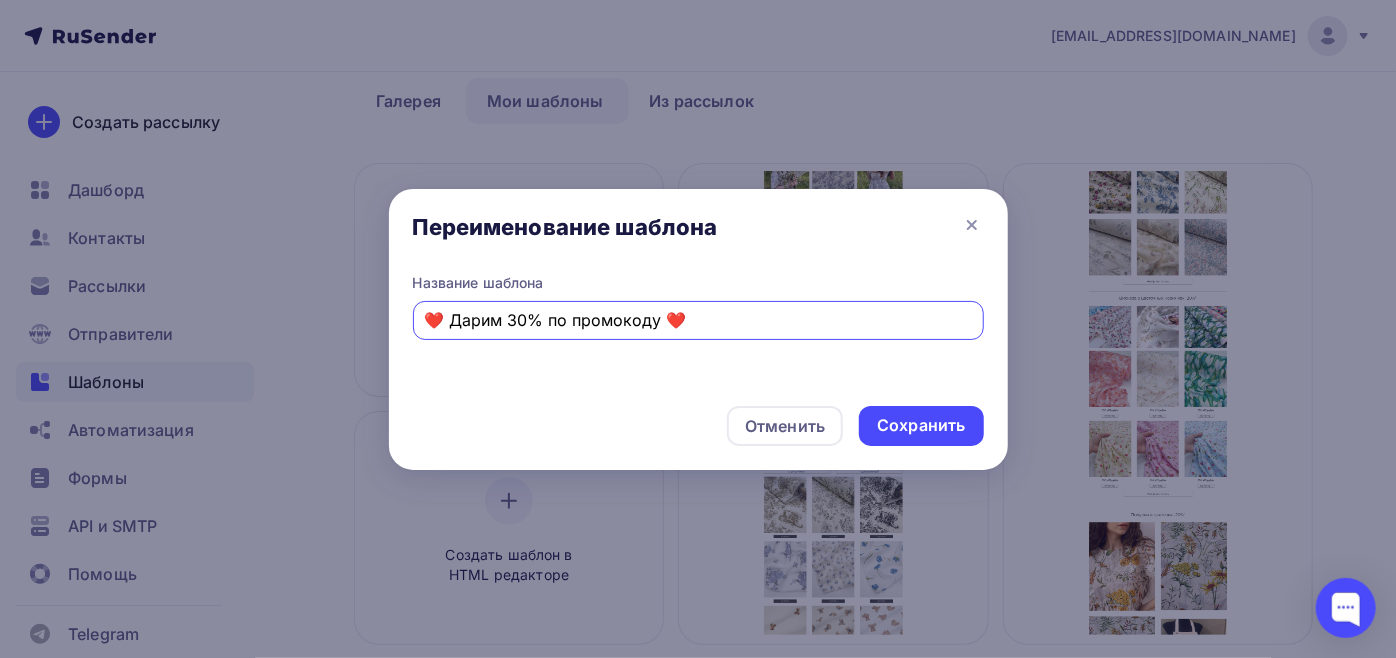 drag, startPoint x: 507, startPoint y: 322, endPoint x: 456, endPoint y: 314, distance: 51.62364 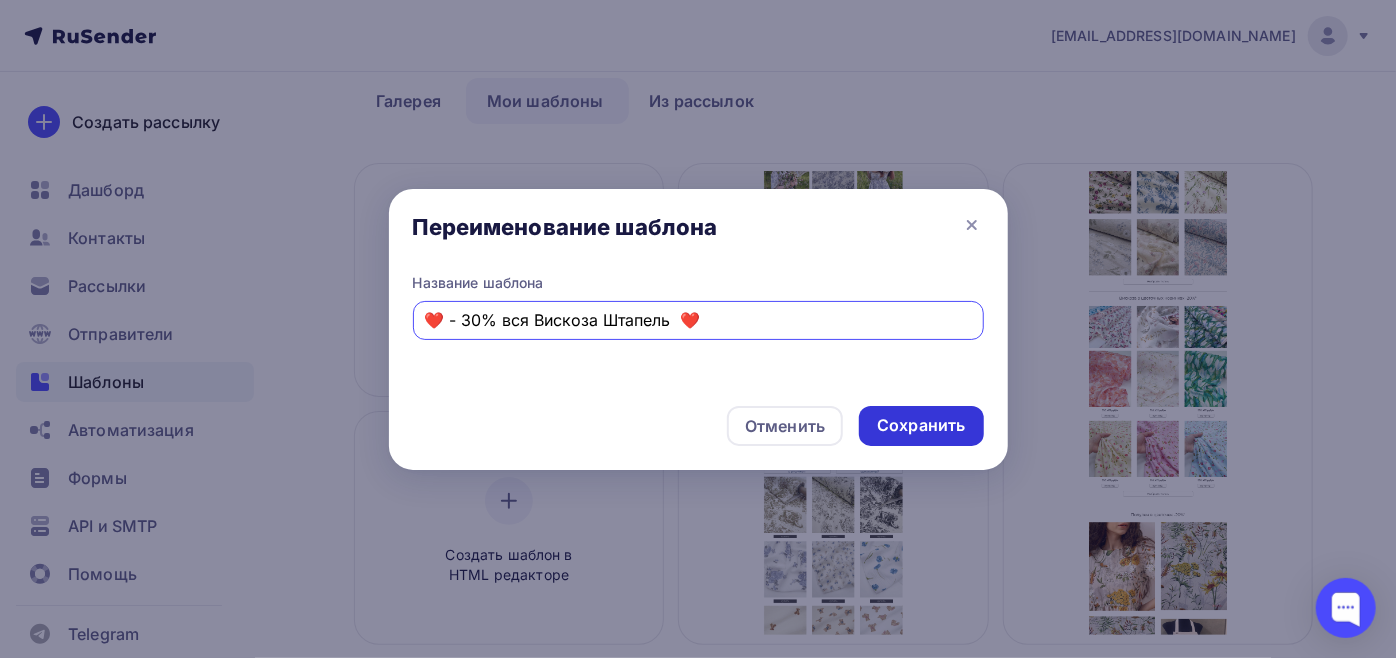 type on "❤️️ - 30% вся Вискоза Штапель  ❤️️" 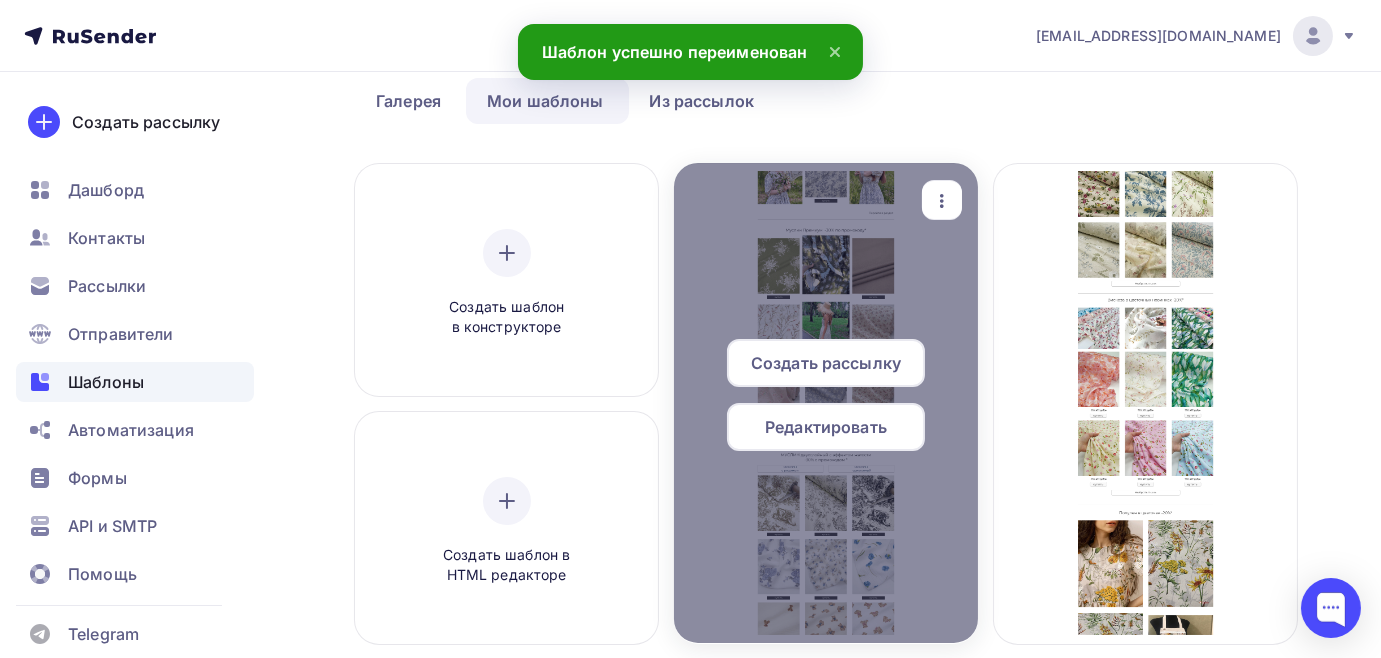 scroll, scrollTop: 181, scrollLeft: 0, axis: vertical 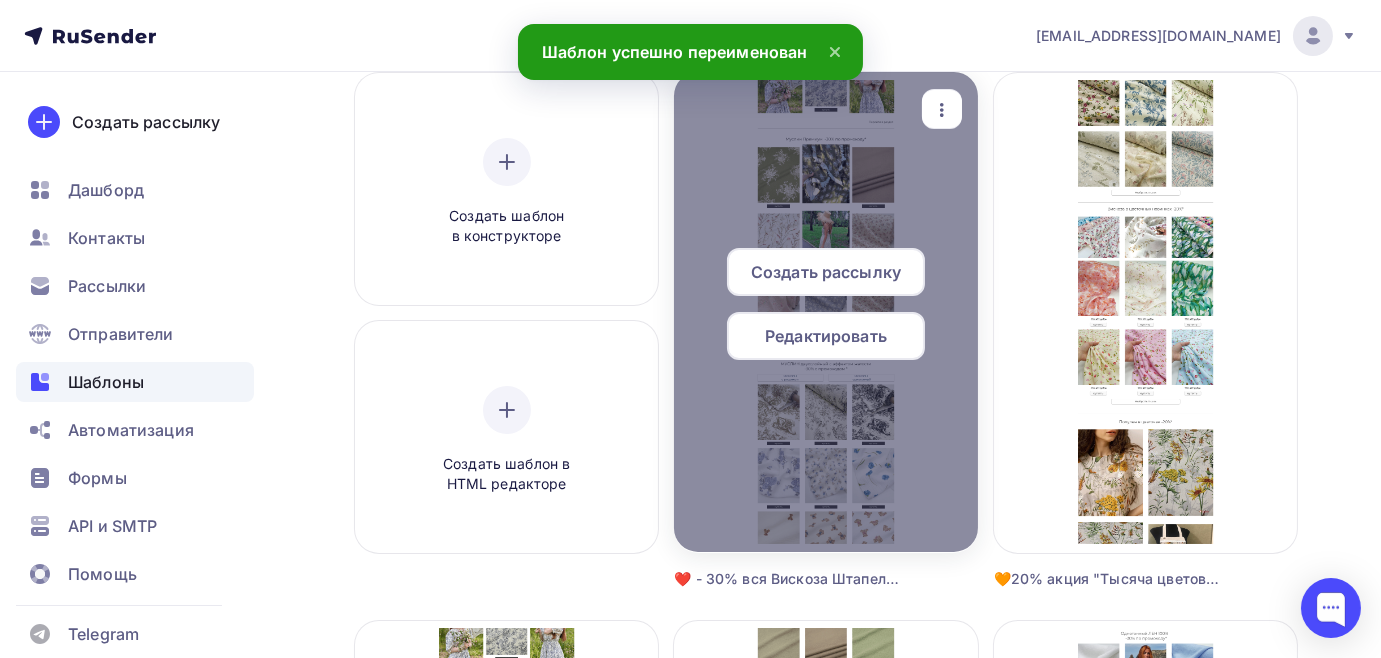 click on "Редактировать" at bounding box center (826, 336) 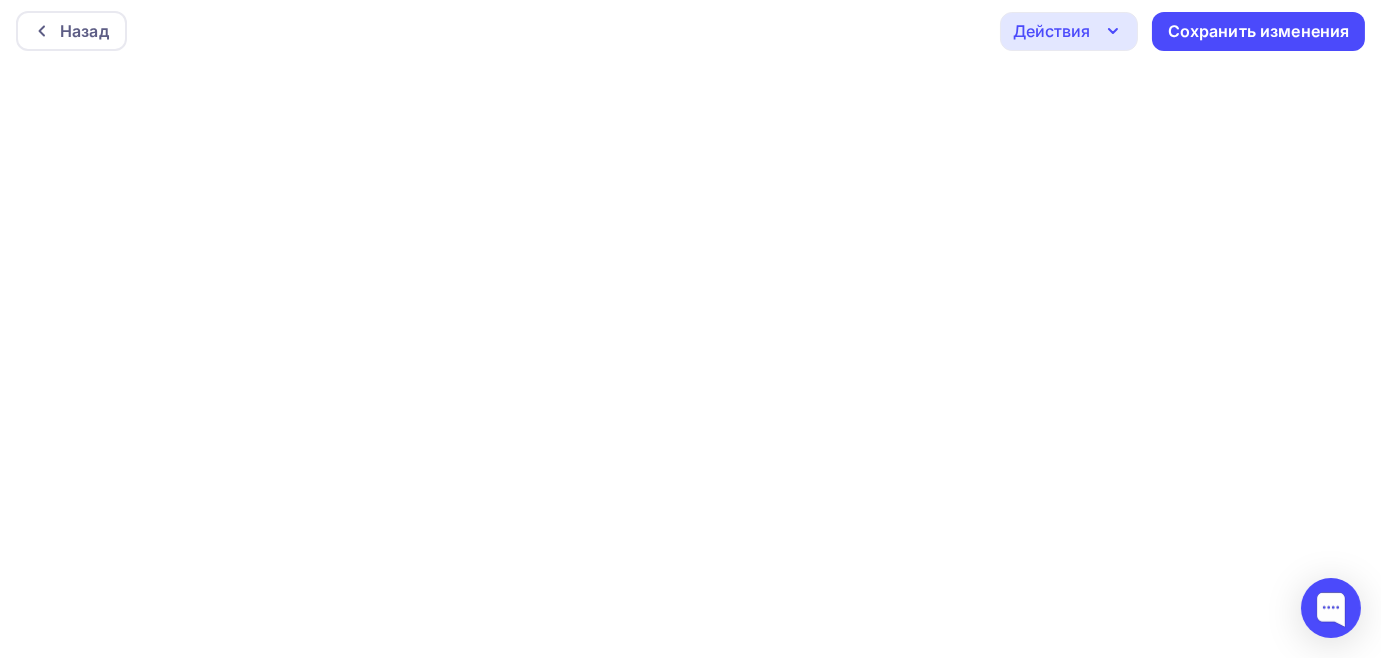 scroll, scrollTop: 0, scrollLeft: 0, axis: both 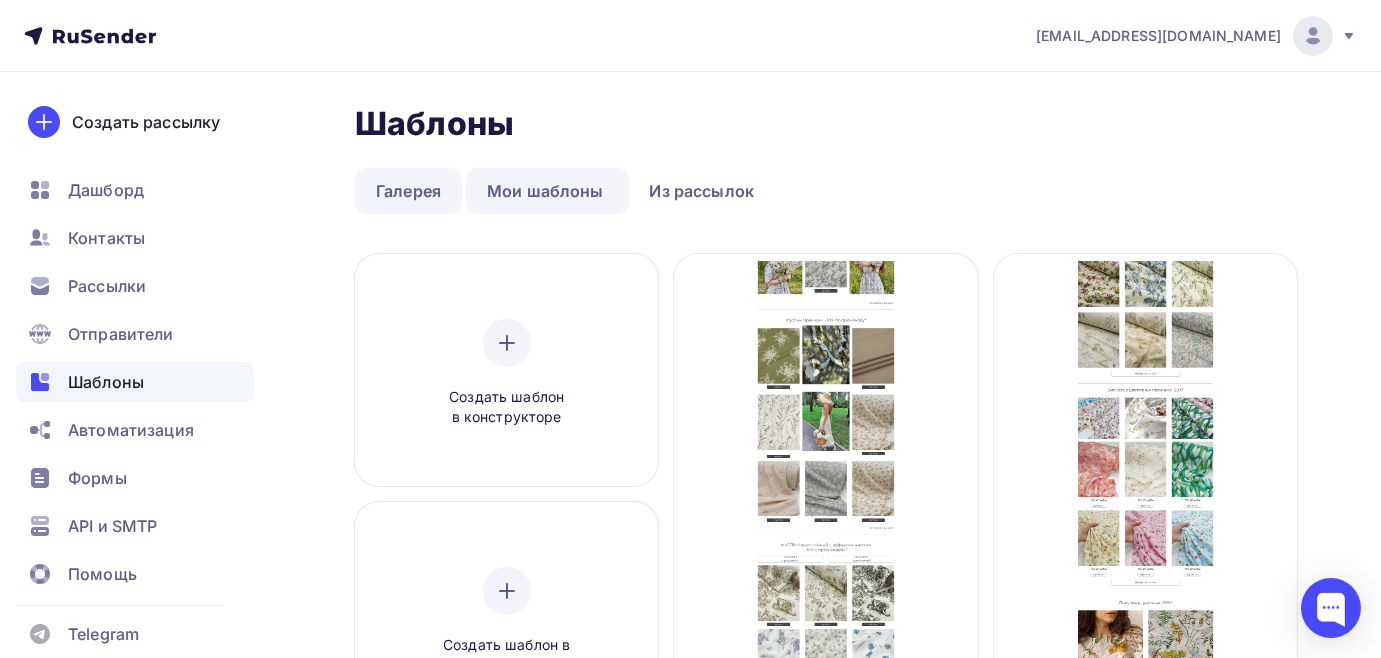 click on "Галерея" at bounding box center (408, 191) 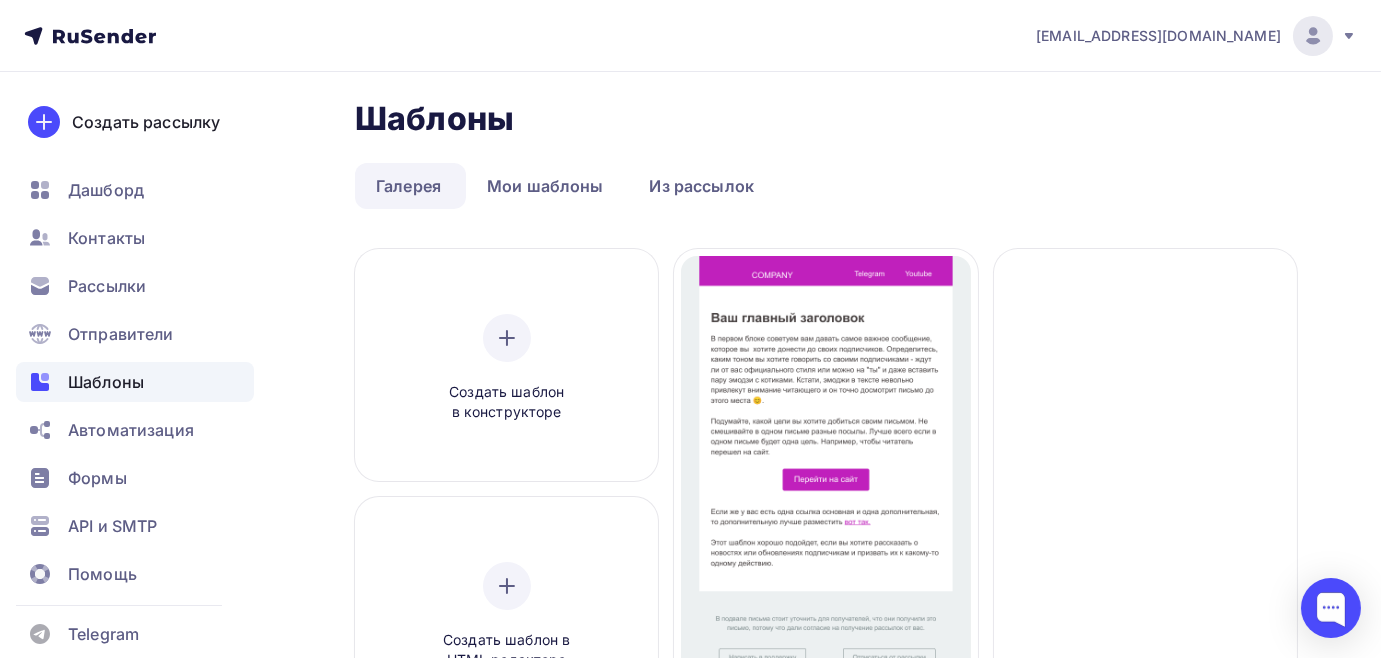scroll, scrollTop: 0, scrollLeft: 0, axis: both 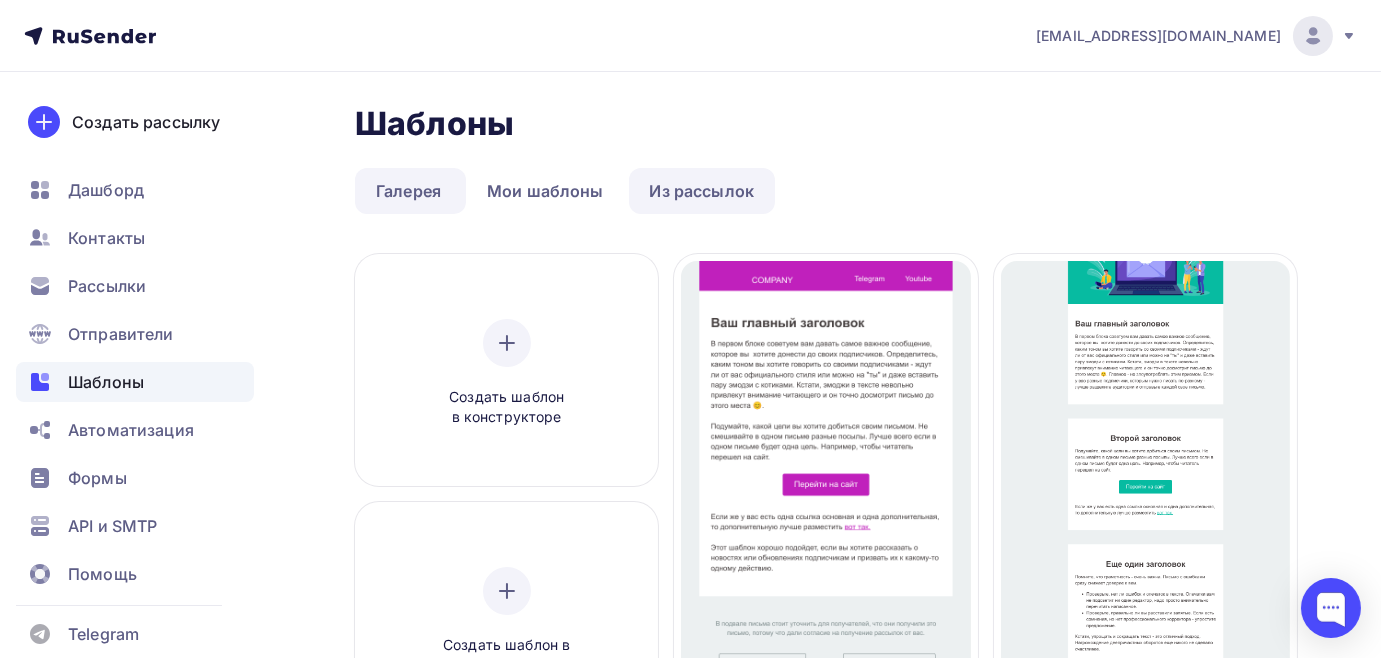 click on "Из рассылок" at bounding box center (702, 191) 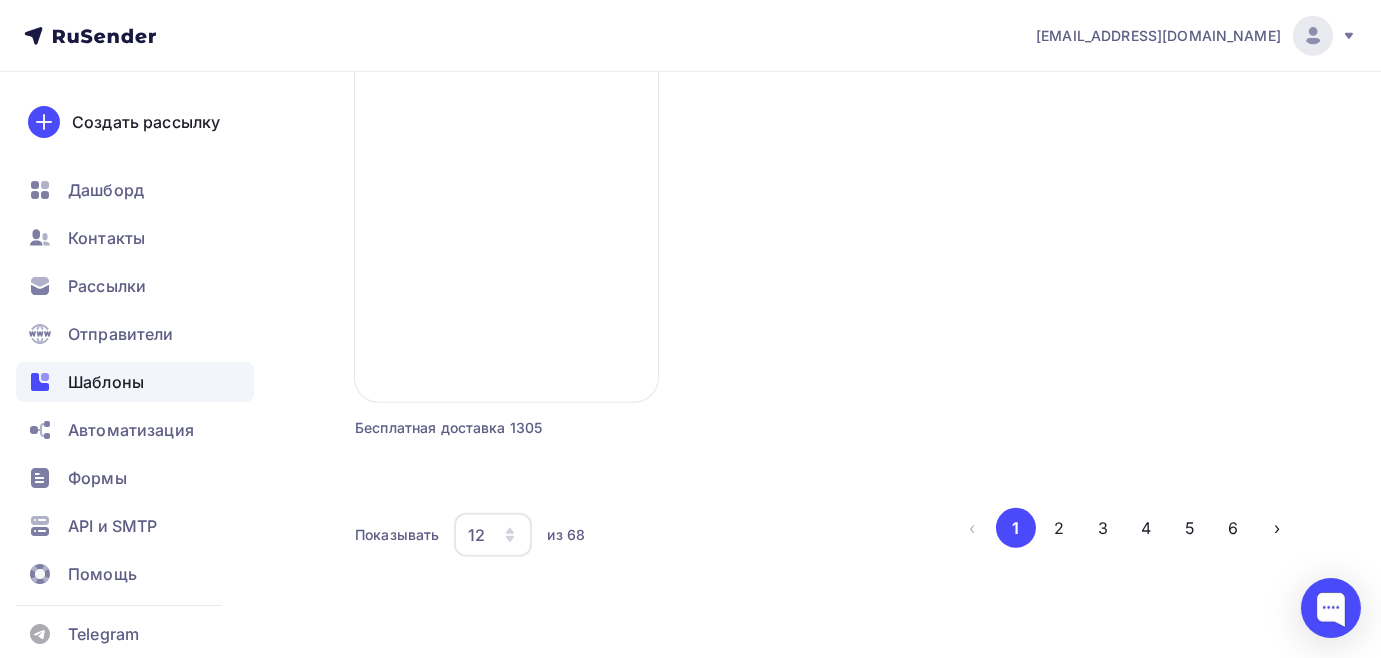 scroll, scrollTop: 2528, scrollLeft: 0, axis: vertical 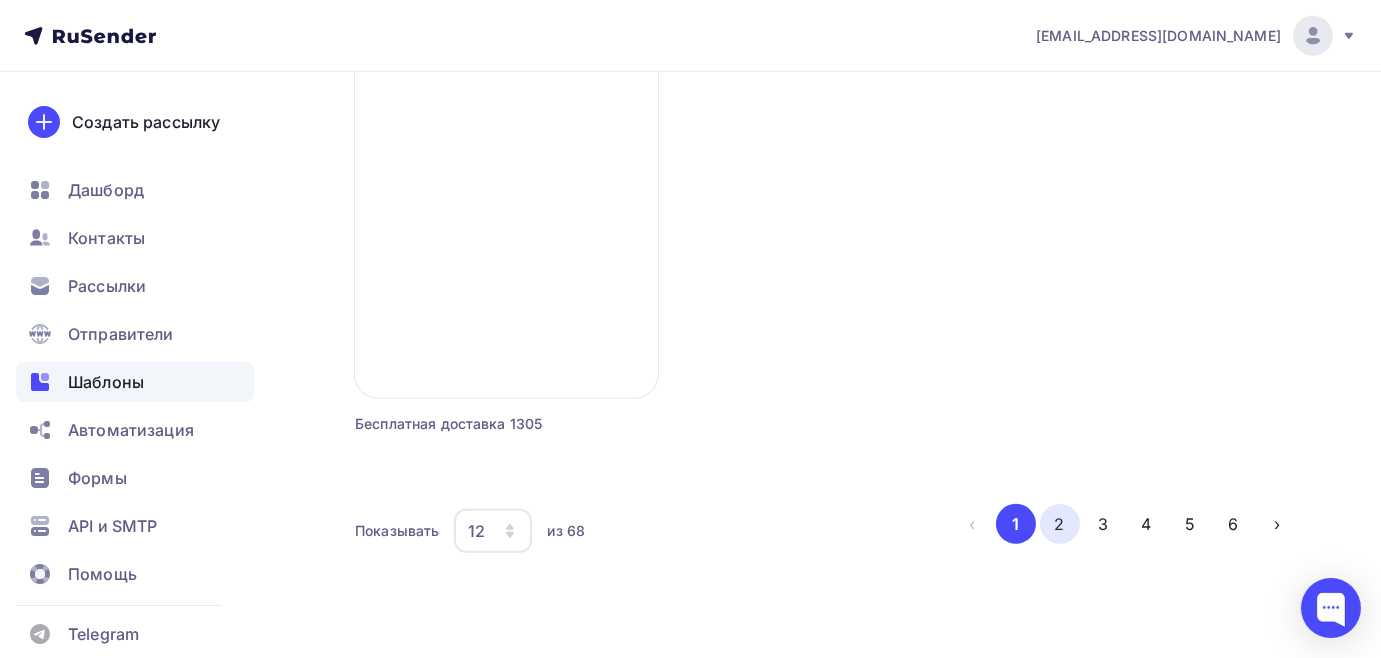 click on "2" at bounding box center (1060, 524) 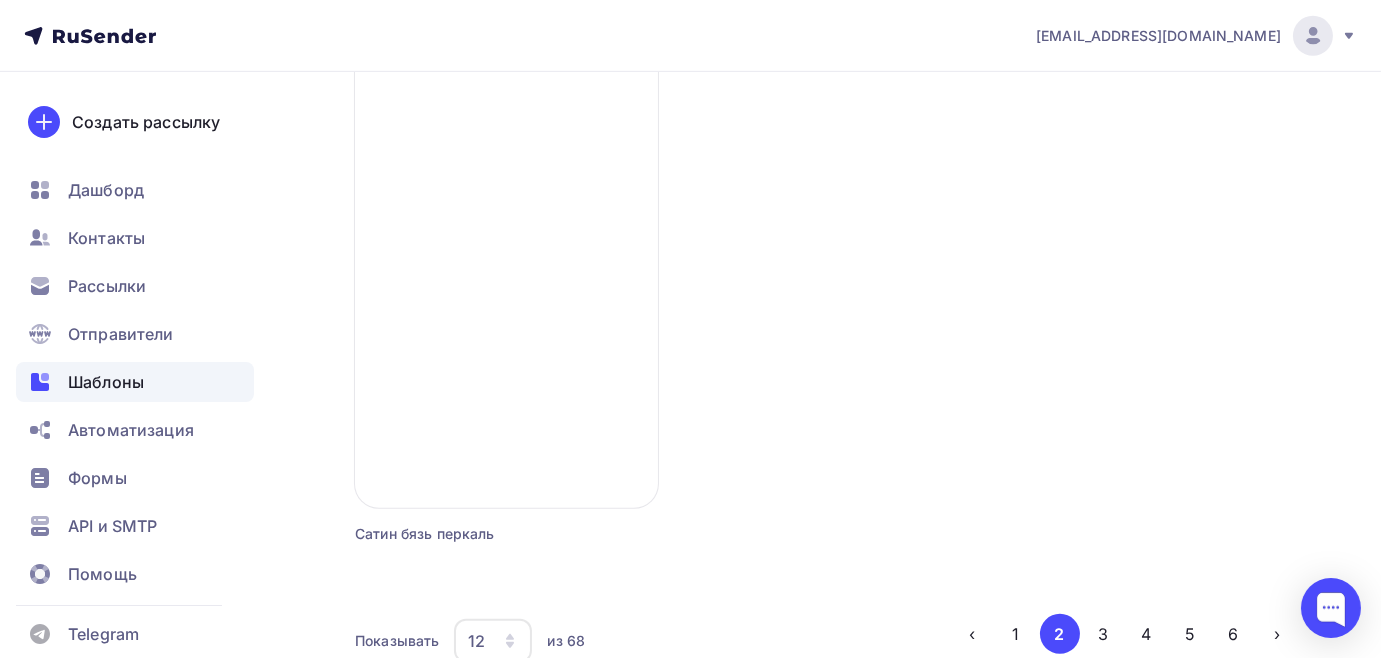 scroll, scrollTop: 2528, scrollLeft: 0, axis: vertical 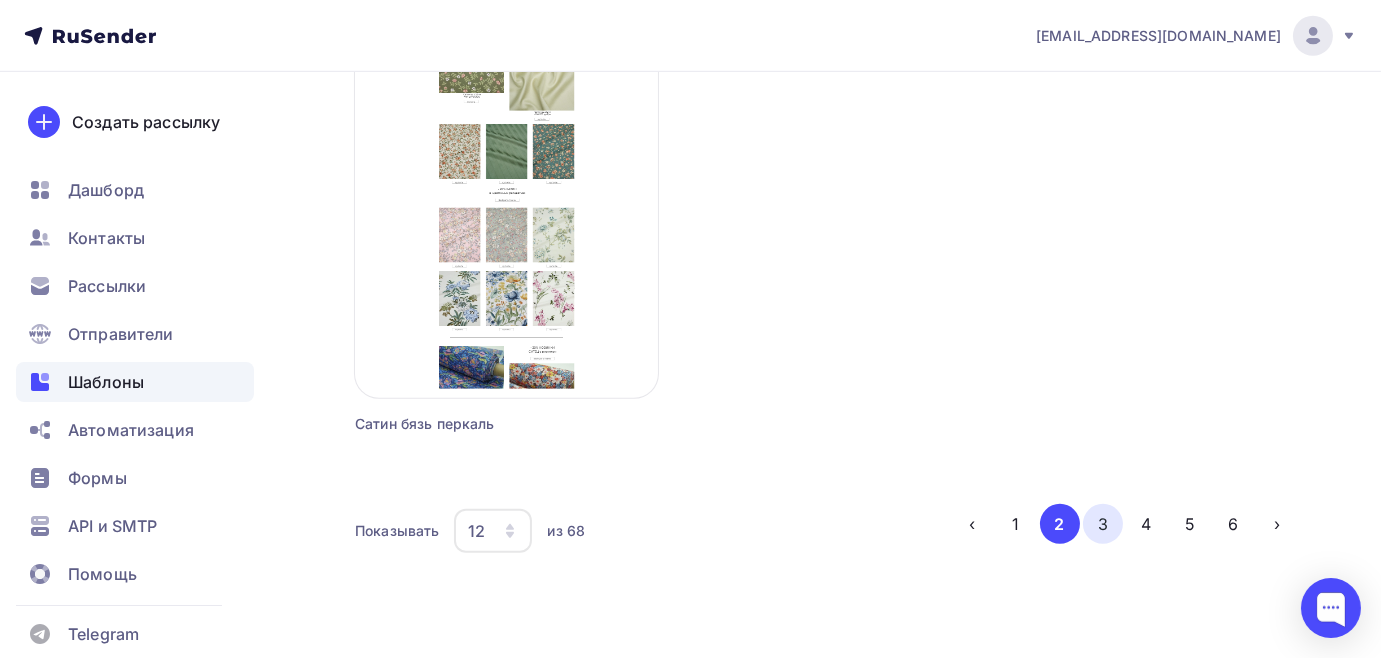 click on "3" at bounding box center [1103, 524] 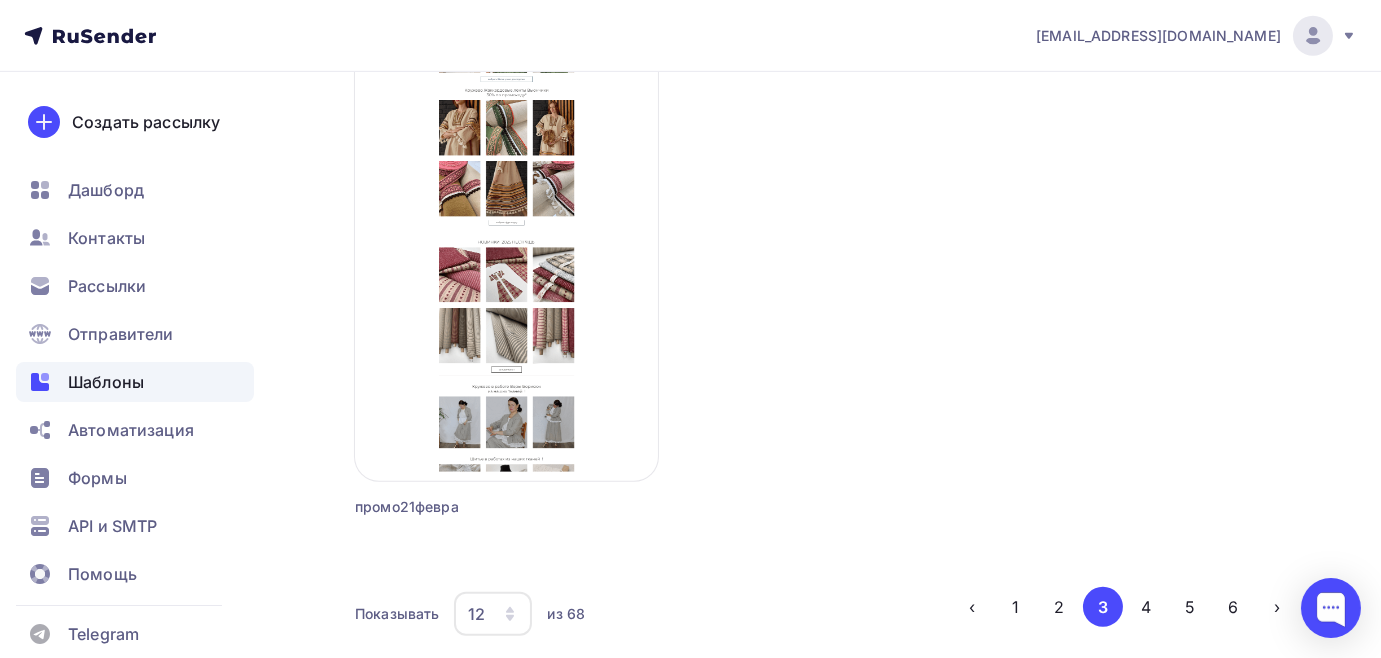 scroll, scrollTop: 2454, scrollLeft: 0, axis: vertical 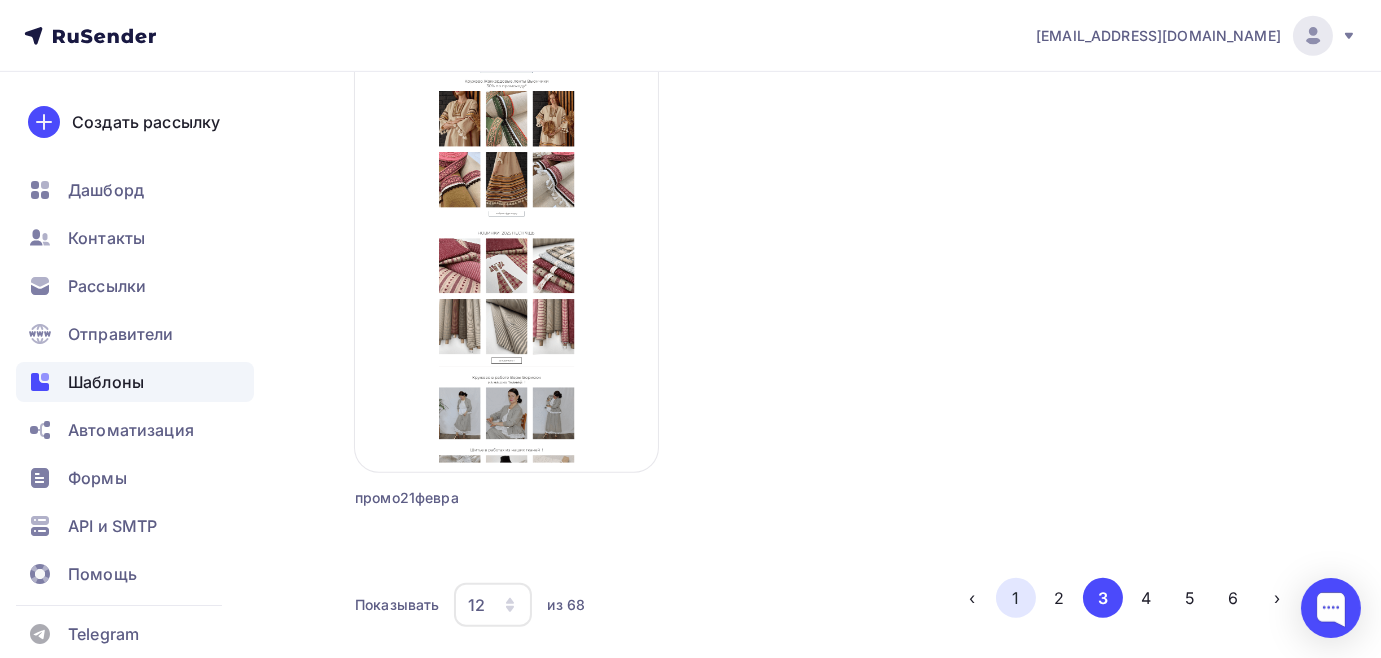 click on "1" at bounding box center (1016, 598) 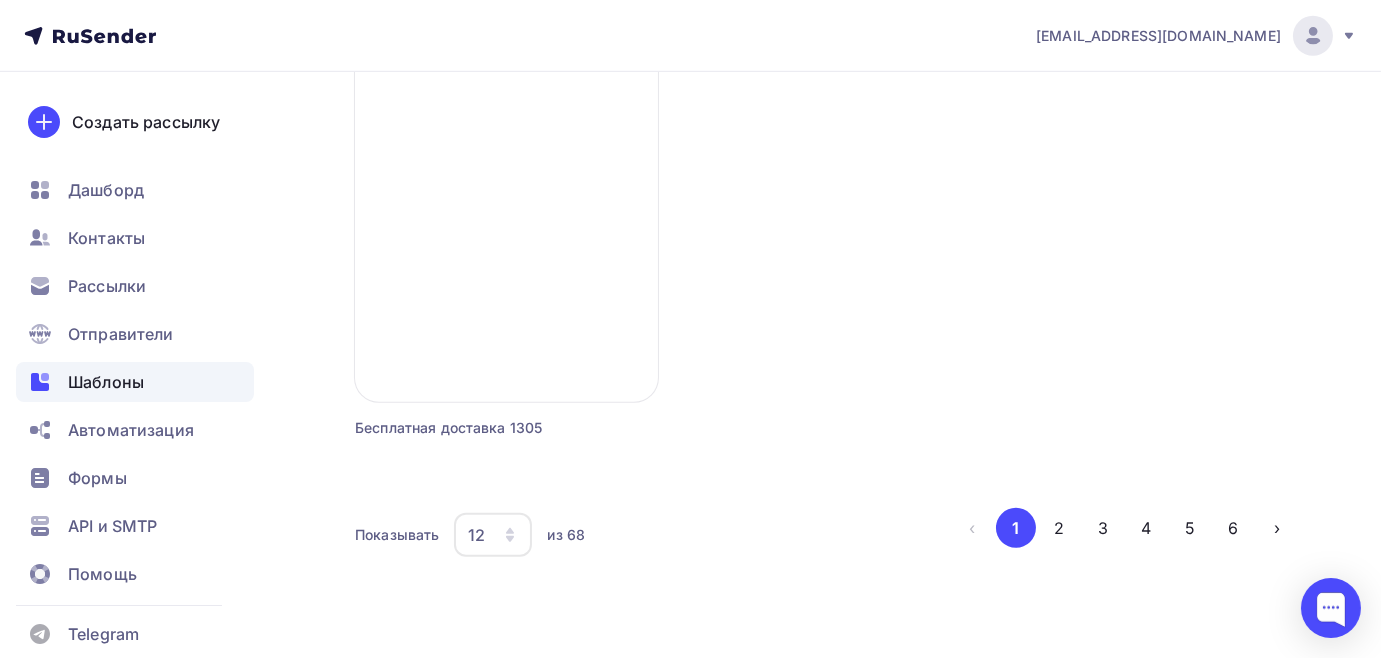 scroll, scrollTop: 2528, scrollLeft: 0, axis: vertical 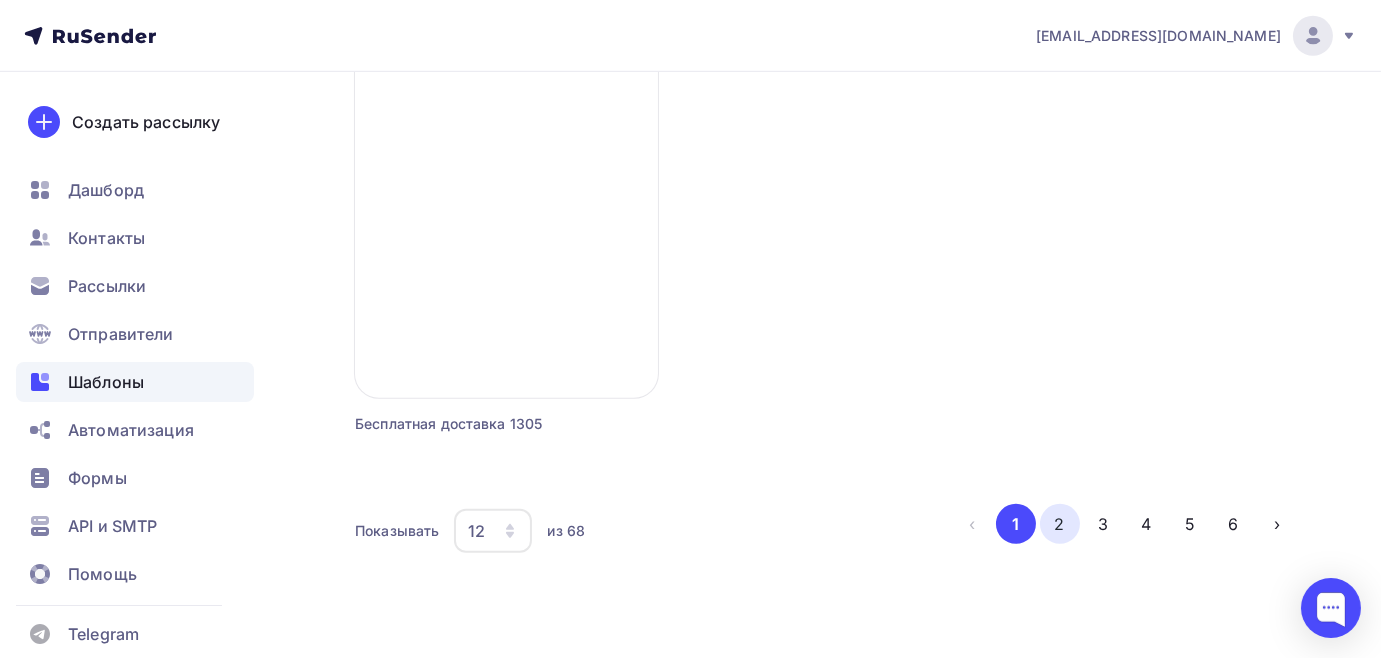 click on "2" at bounding box center (1060, 524) 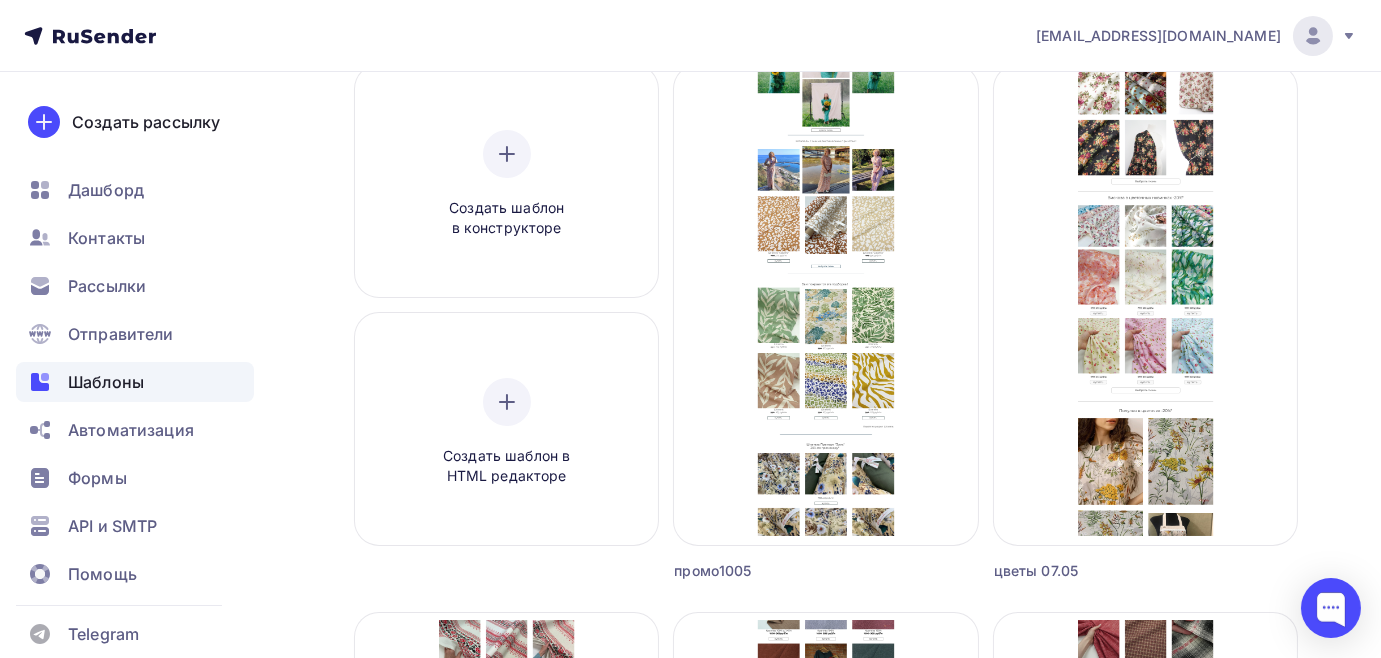 scroll, scrollTop: 165, scrollLeft: 0, axis: vertical 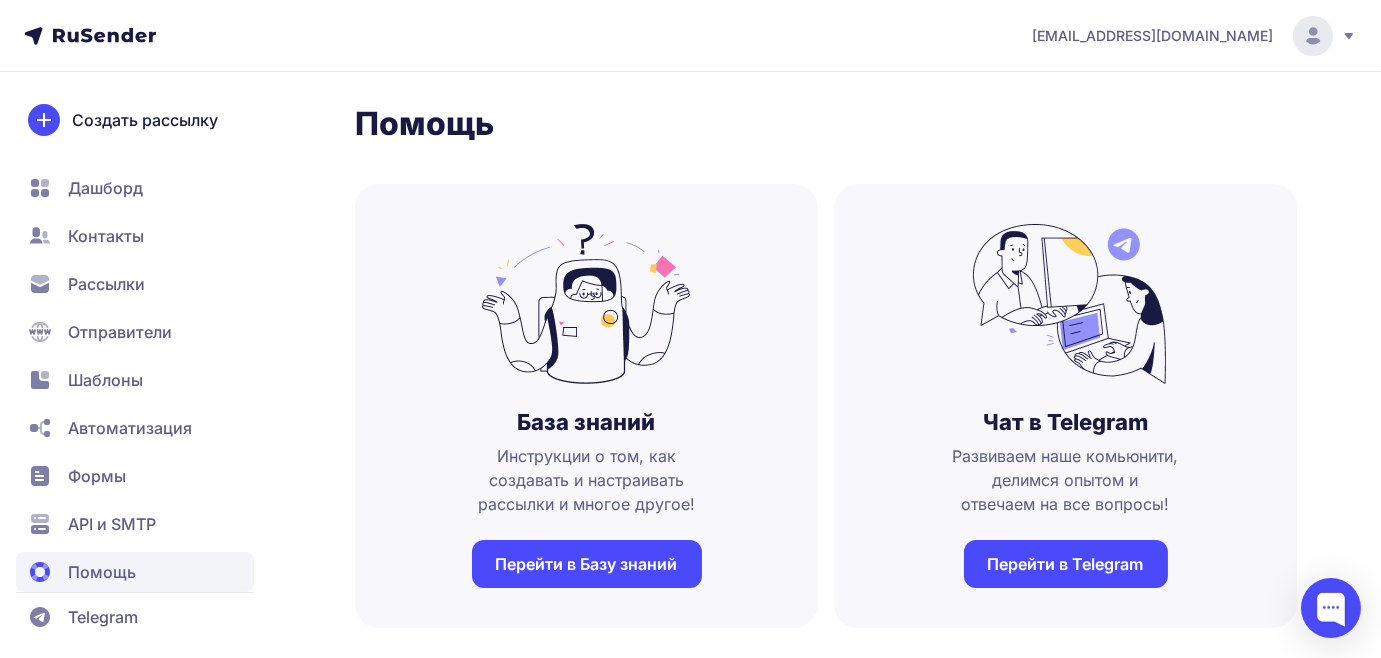 click on "Шаблоны" at bounding box center [105, 380] 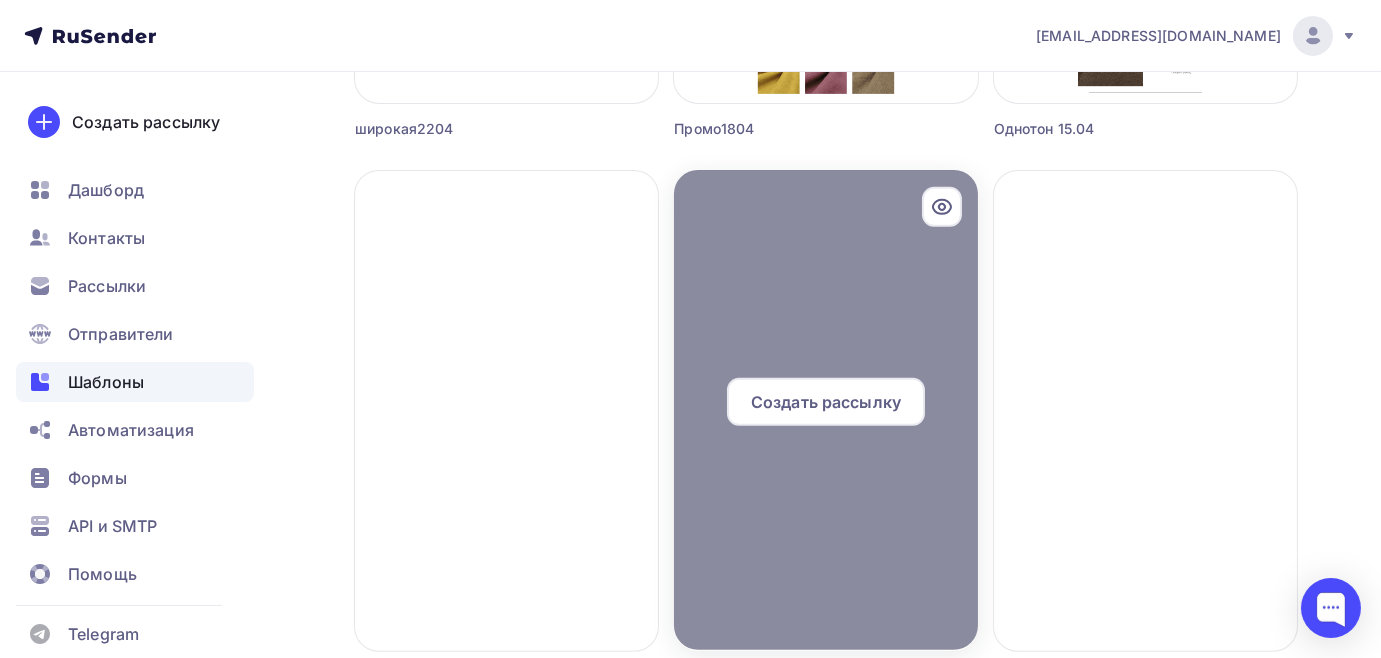 scroll, scrollTop: 1818, scrollLeft: 0, axis: vertical 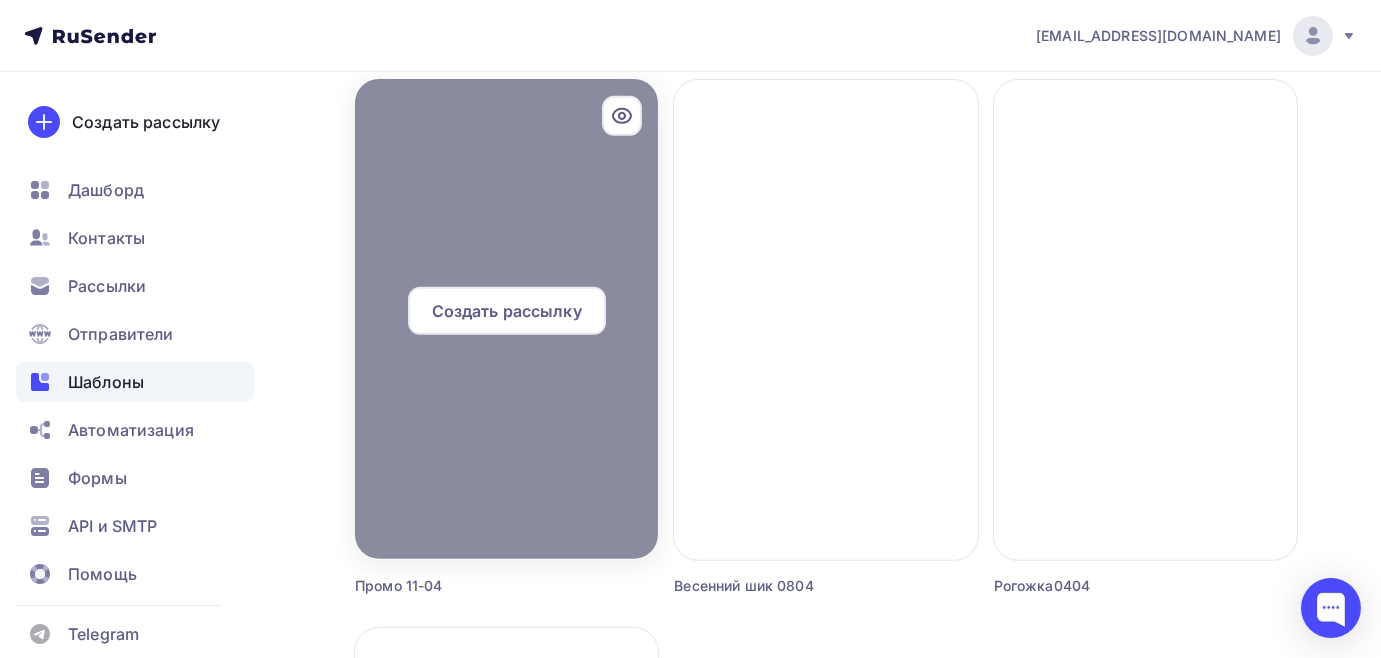 click at bounding box center [506, 319] 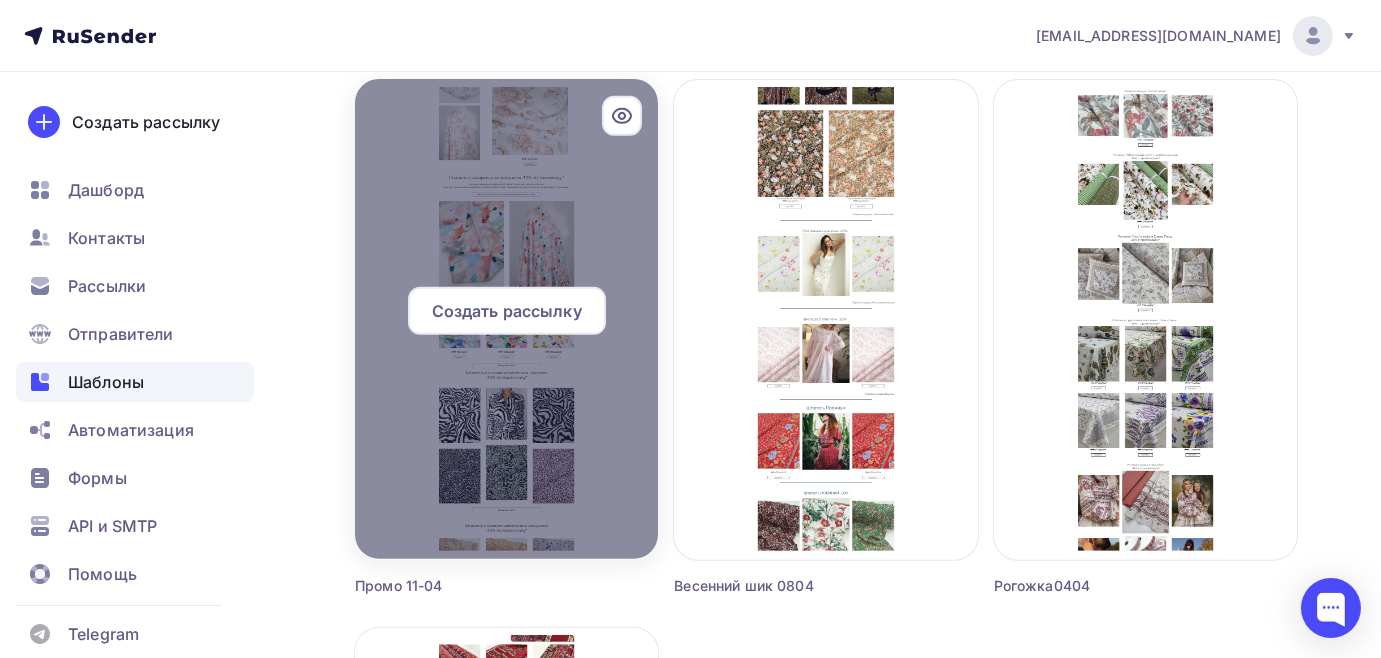 click at bounding box center [506, 319] 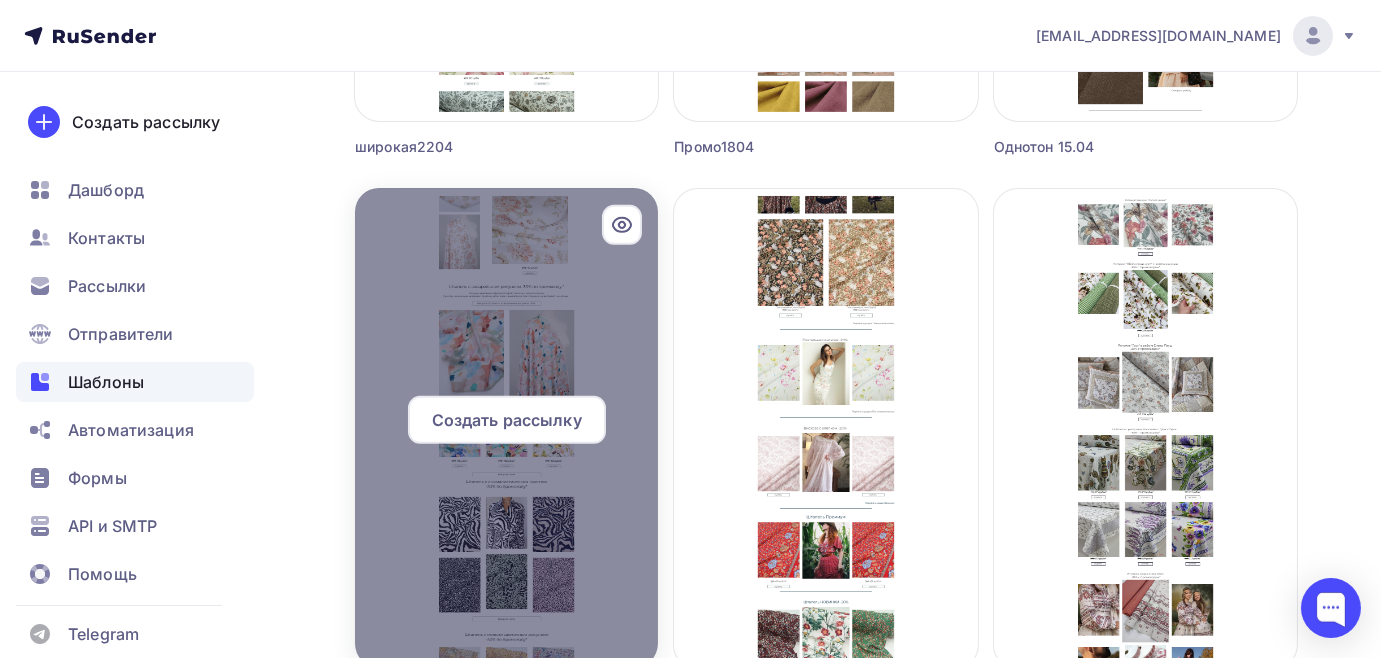 scroll, scrollTop: 1727, scrollLeft: 0, axis: vertical 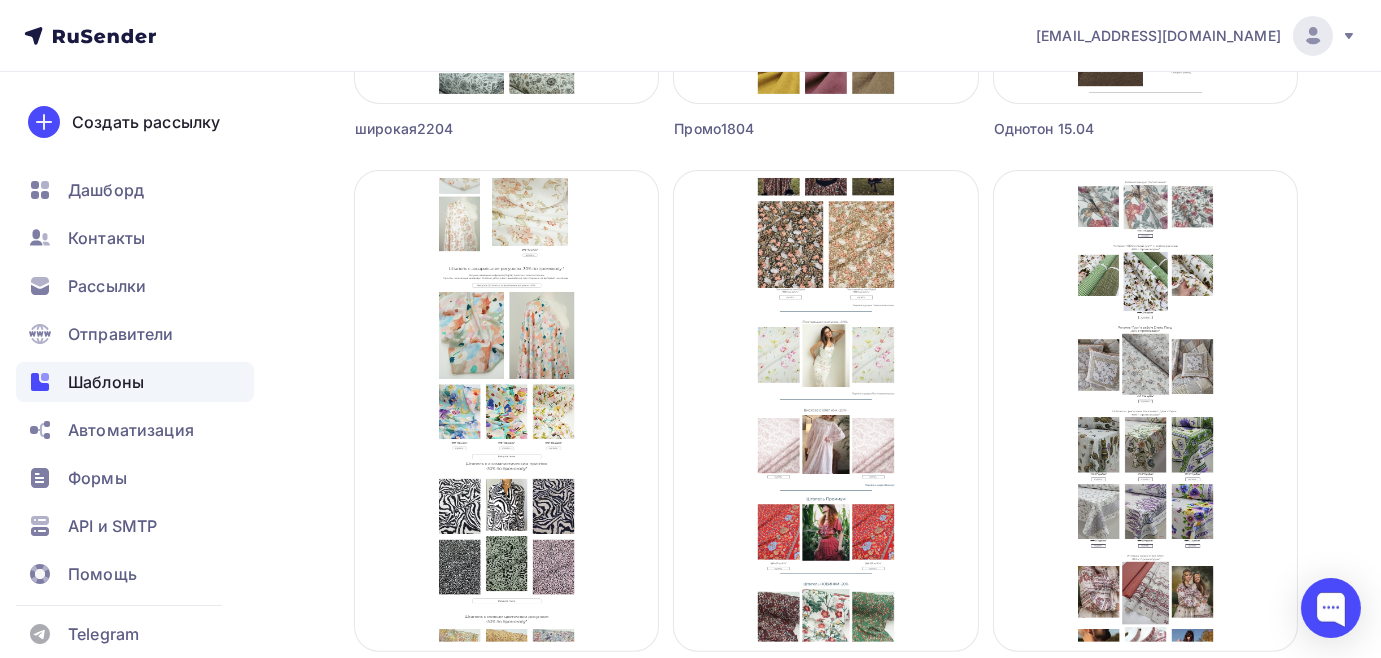 click on "Шаблоны" at bounding box center [106, 382] 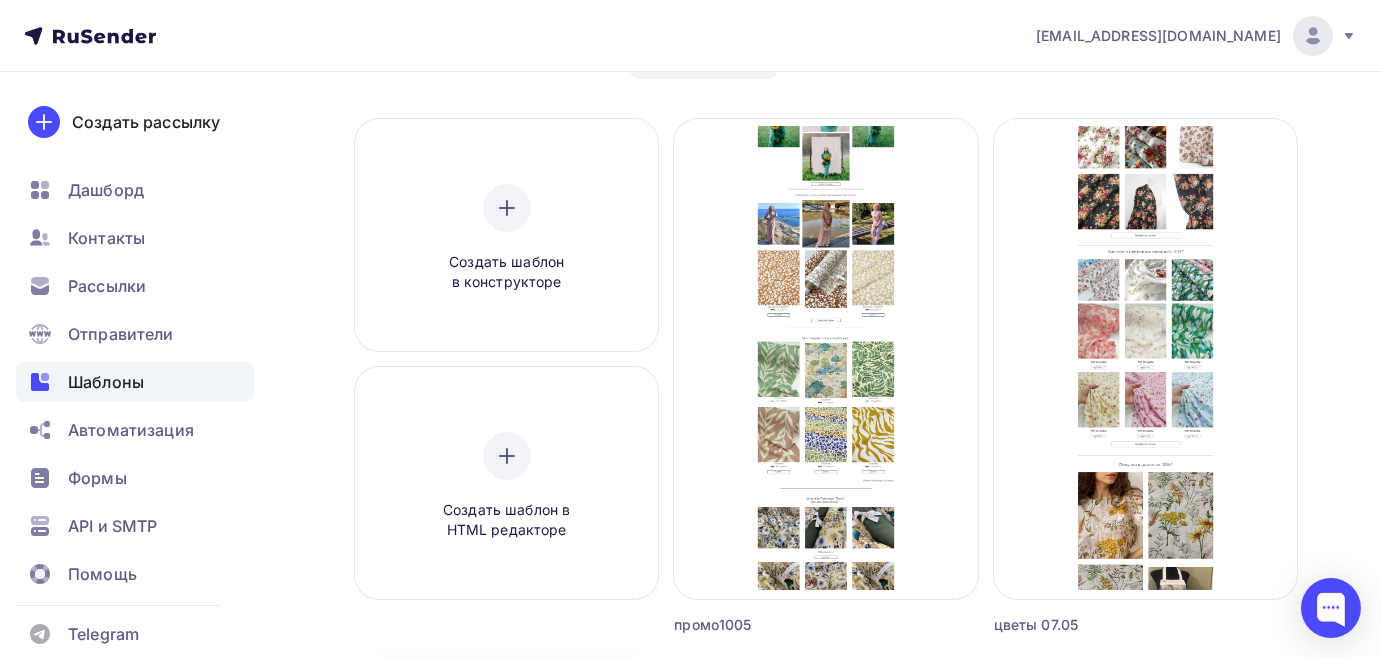 scroll, scrollTop: 0, scrollLeft: 0, axis: both 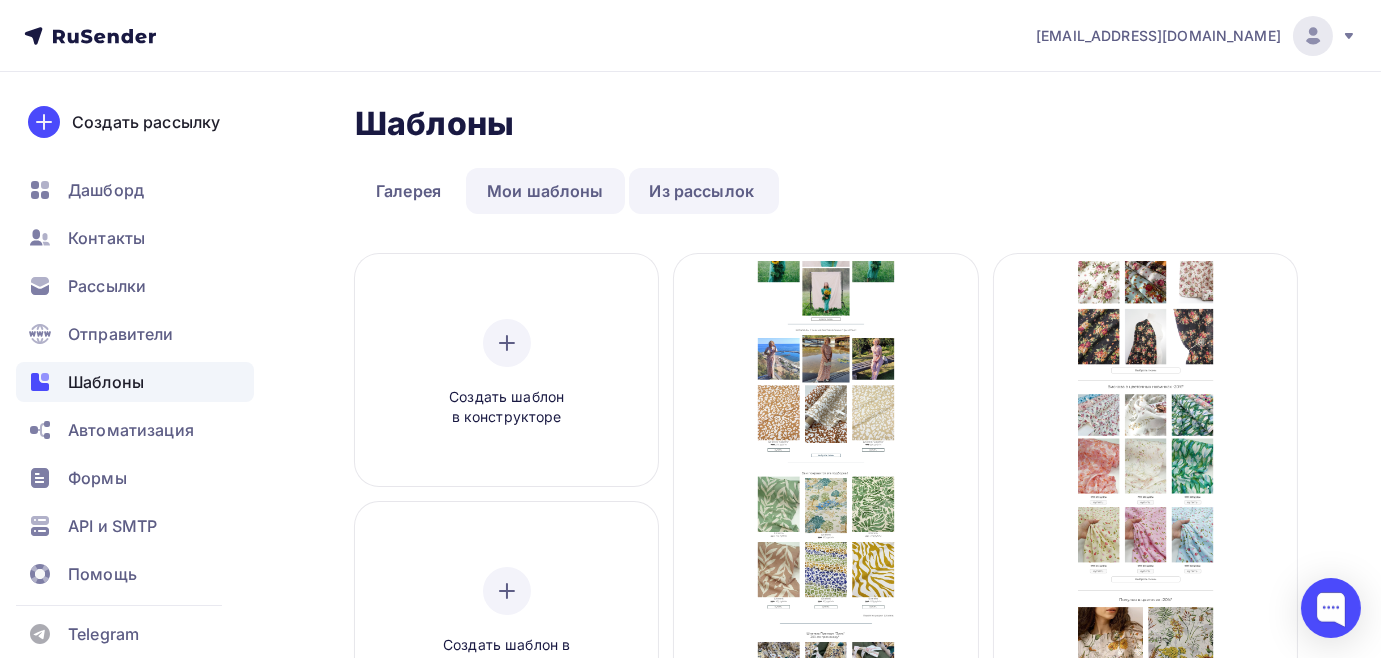 click on "Мои шаблоны" at bounding box center [545, 191] 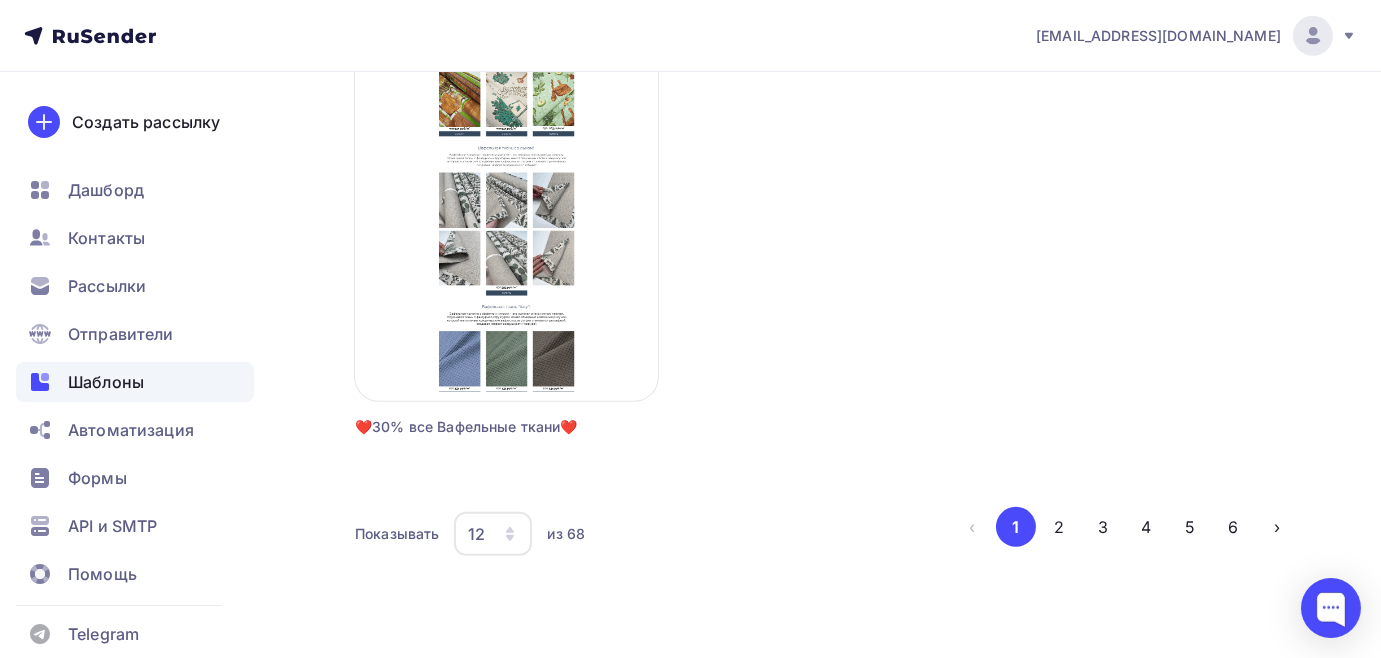 scroll, scrollTop: 2528, scrollLeft: 0, axis: vertical 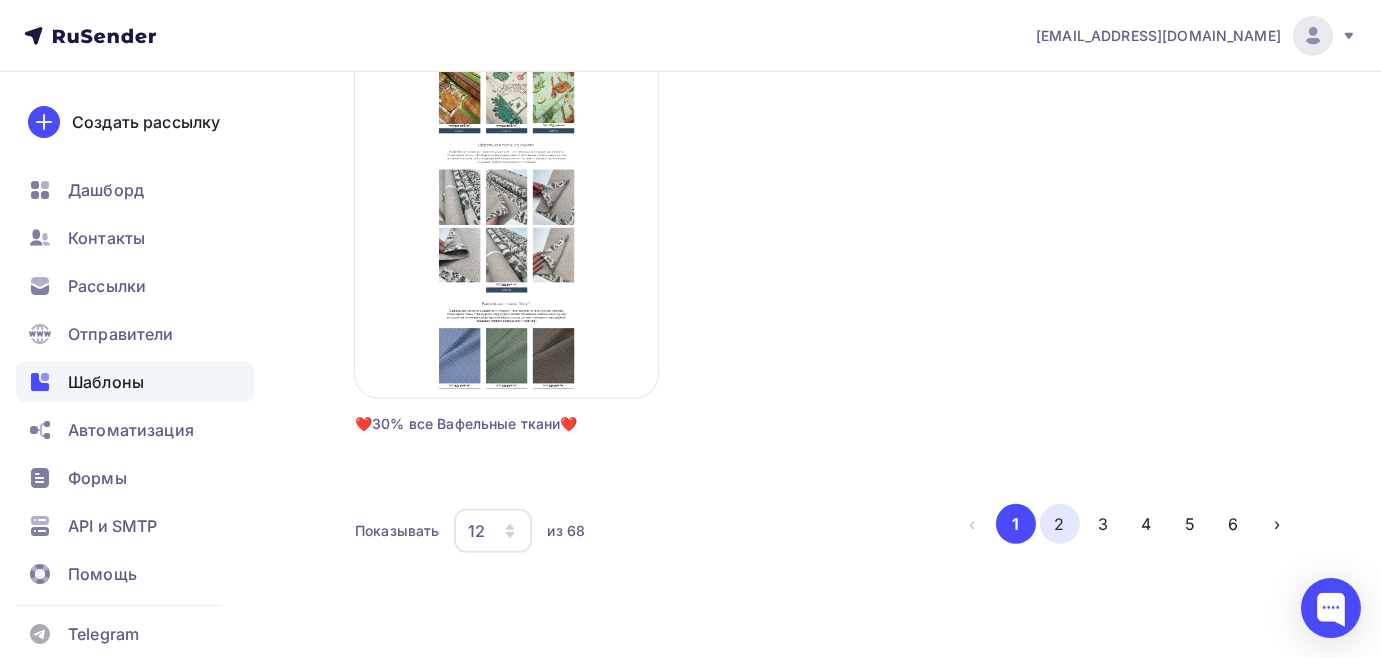 click on "2" at bounding box center (1060, 524) 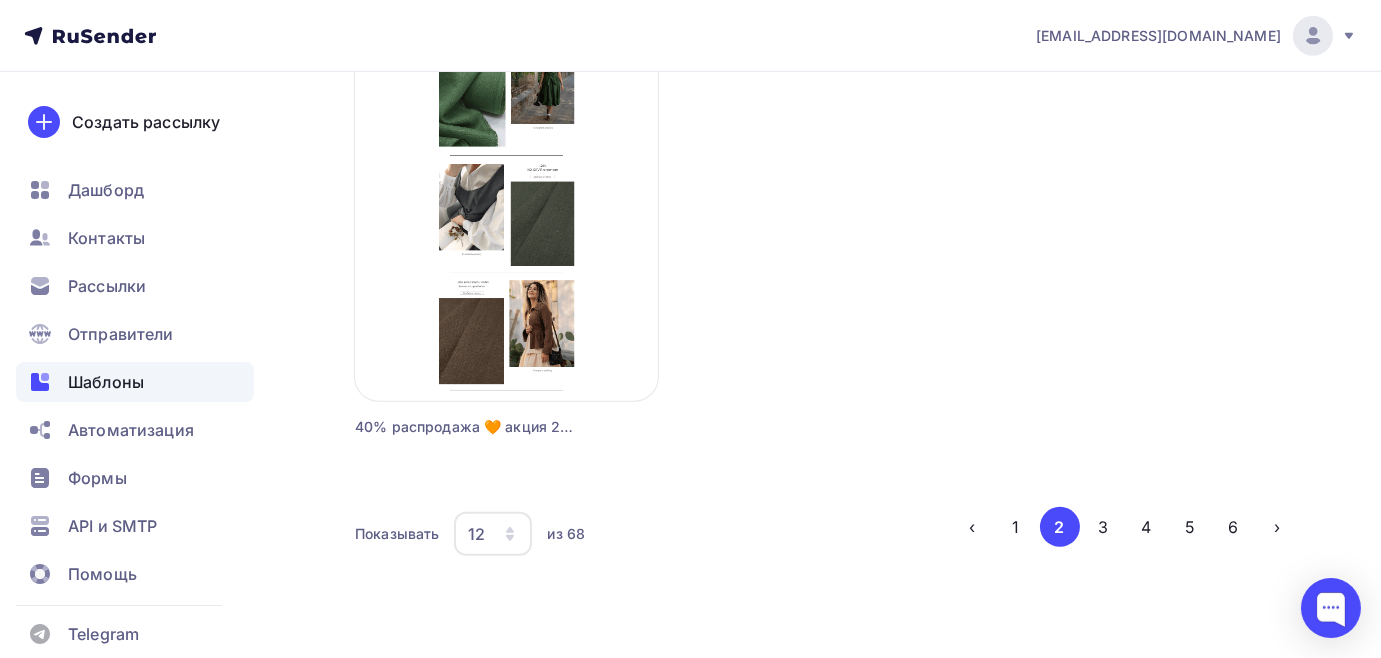scroll, scrollTop: 2528, scrollLeft: 0, axis: vertical 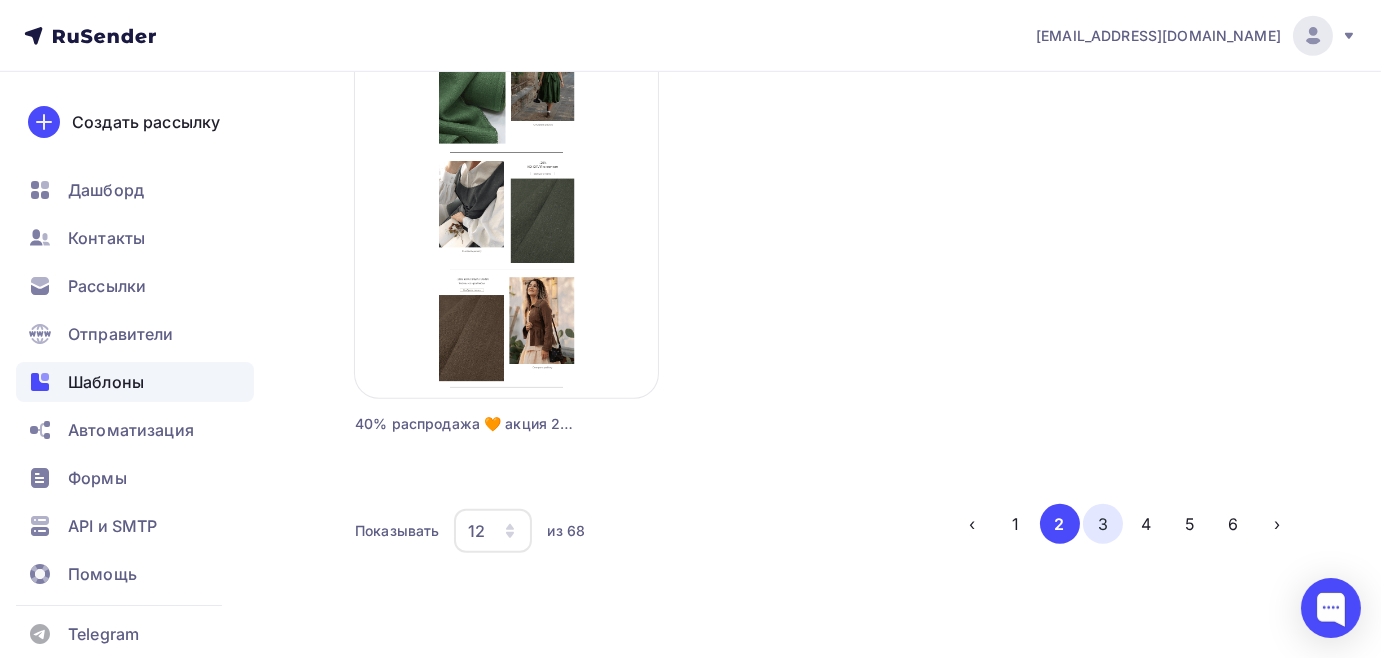 click on "3" at bounding box center [1103, 524] 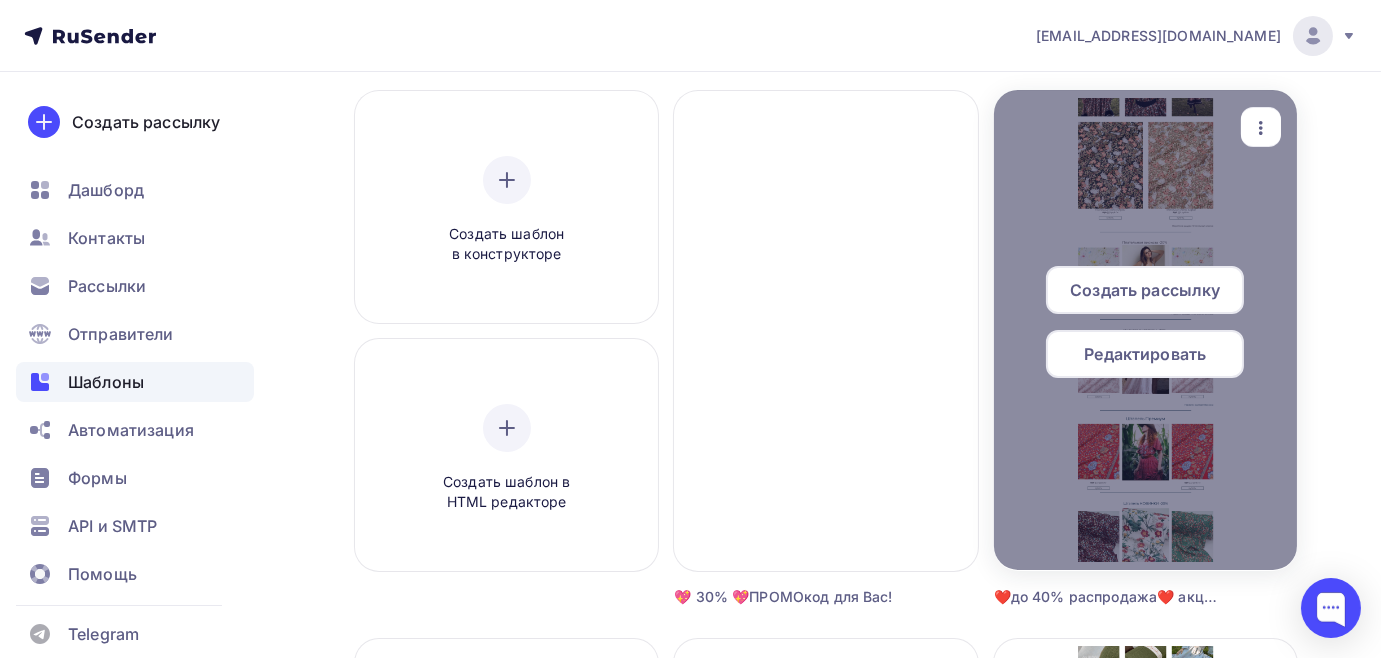 scroll, scrollTop: 165, scrollLeft: 0, axis: vertical 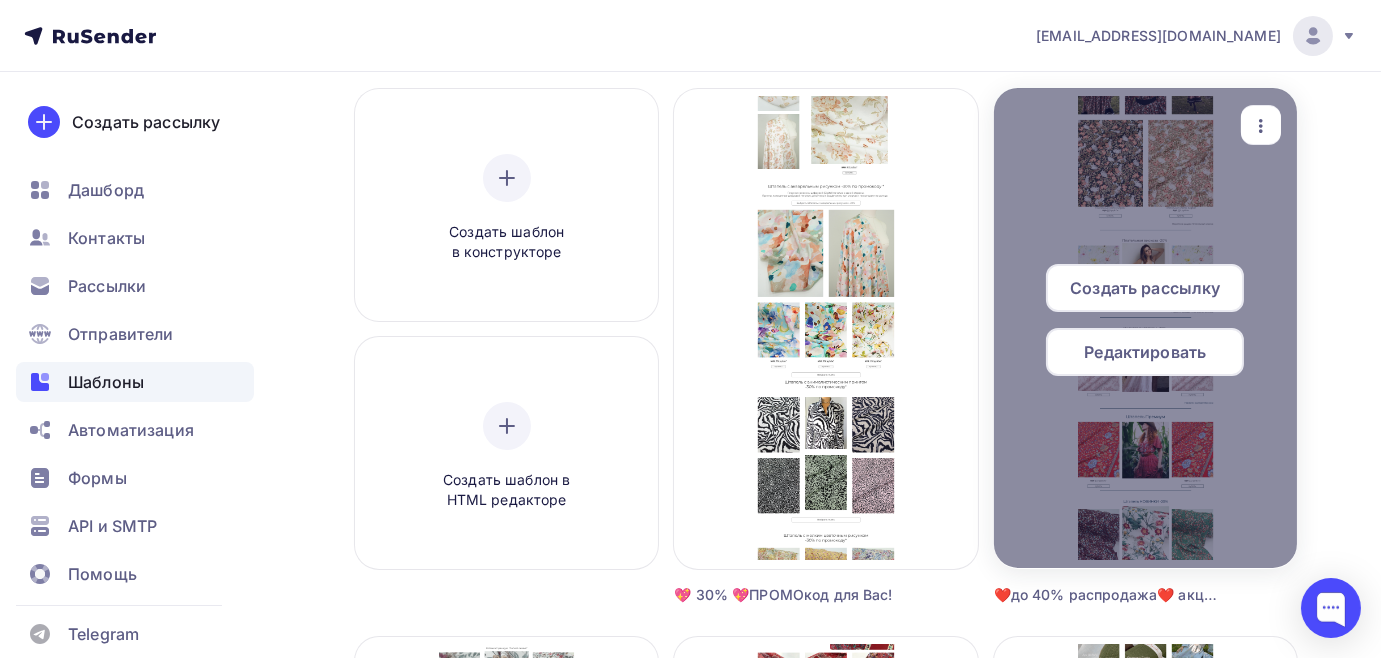 click on "Редактировать" at bounding box center [1145, 352] 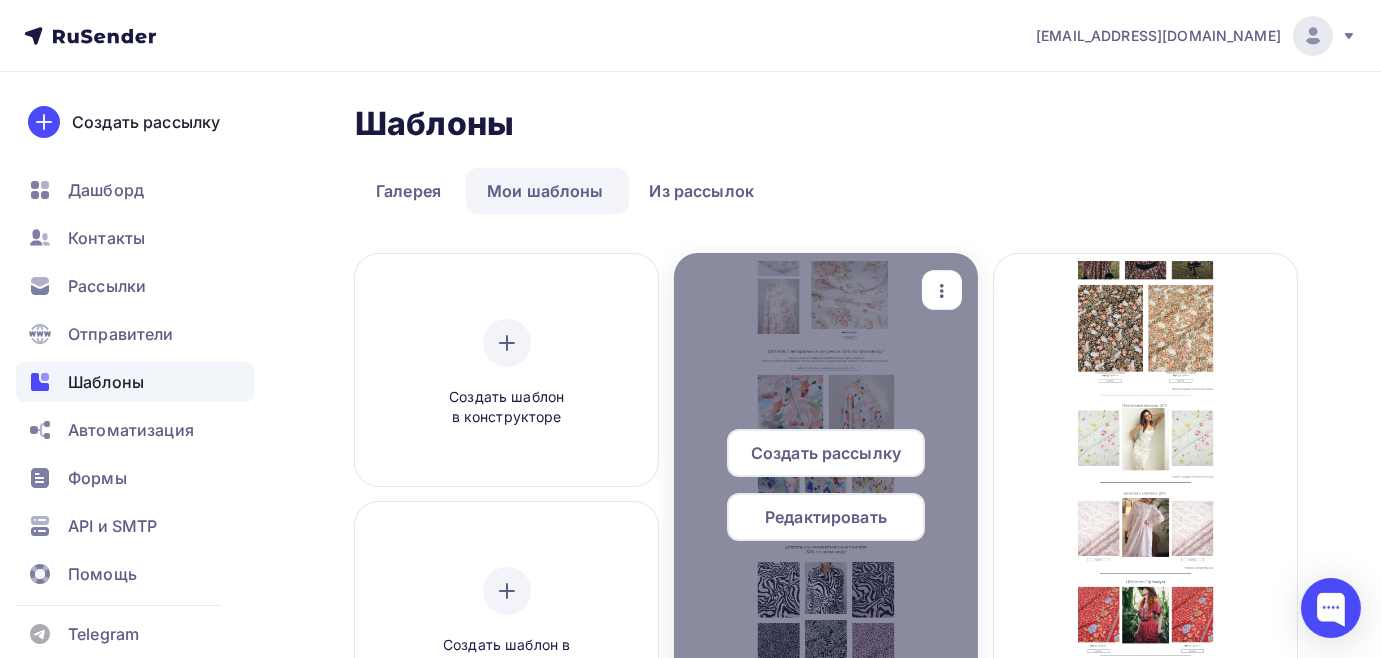 click on "Редактировать" at bounding box center (826, 517) 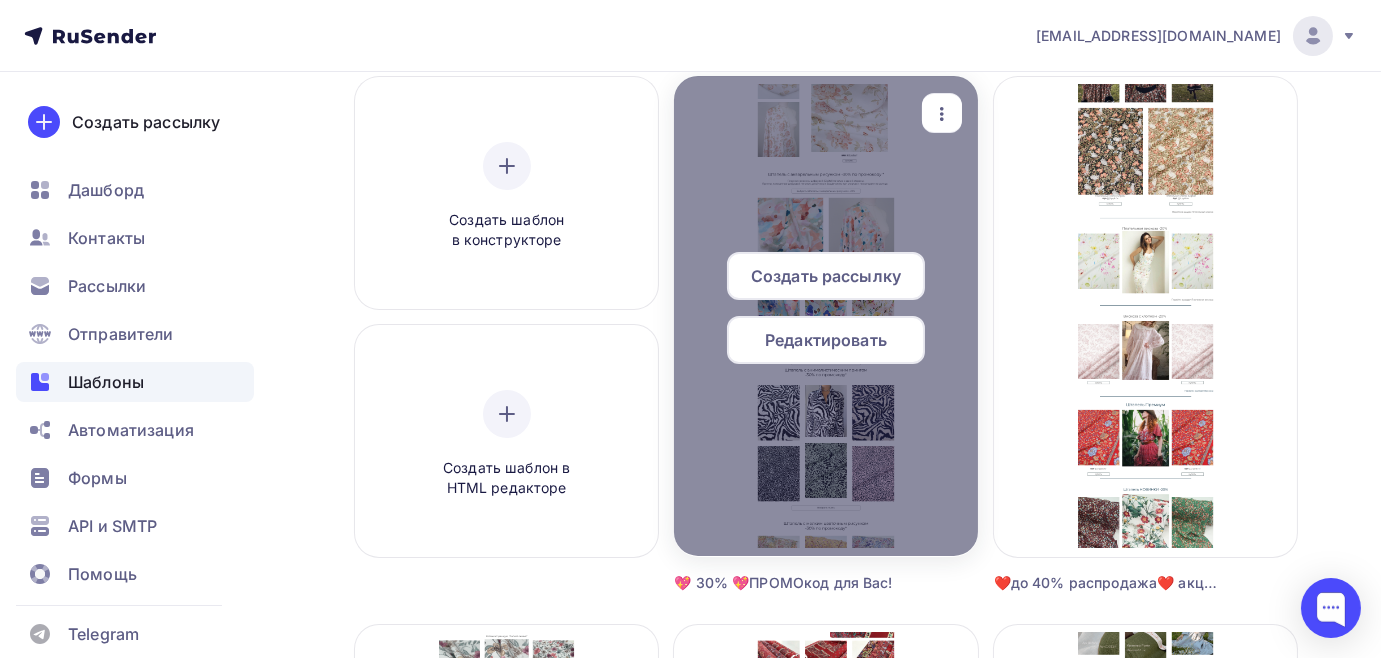 scroll, scrollTop: 181, scrollLeft: 0, axis: vertical 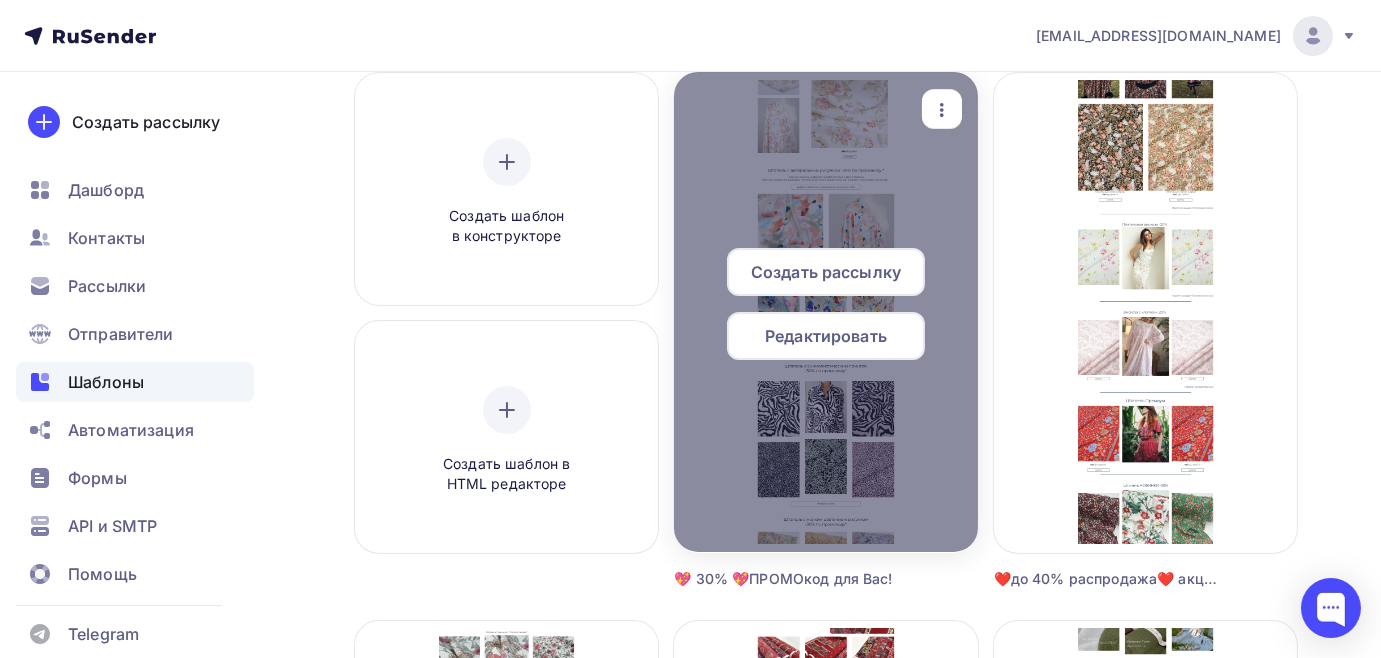 click at bounding box center (942, 109) 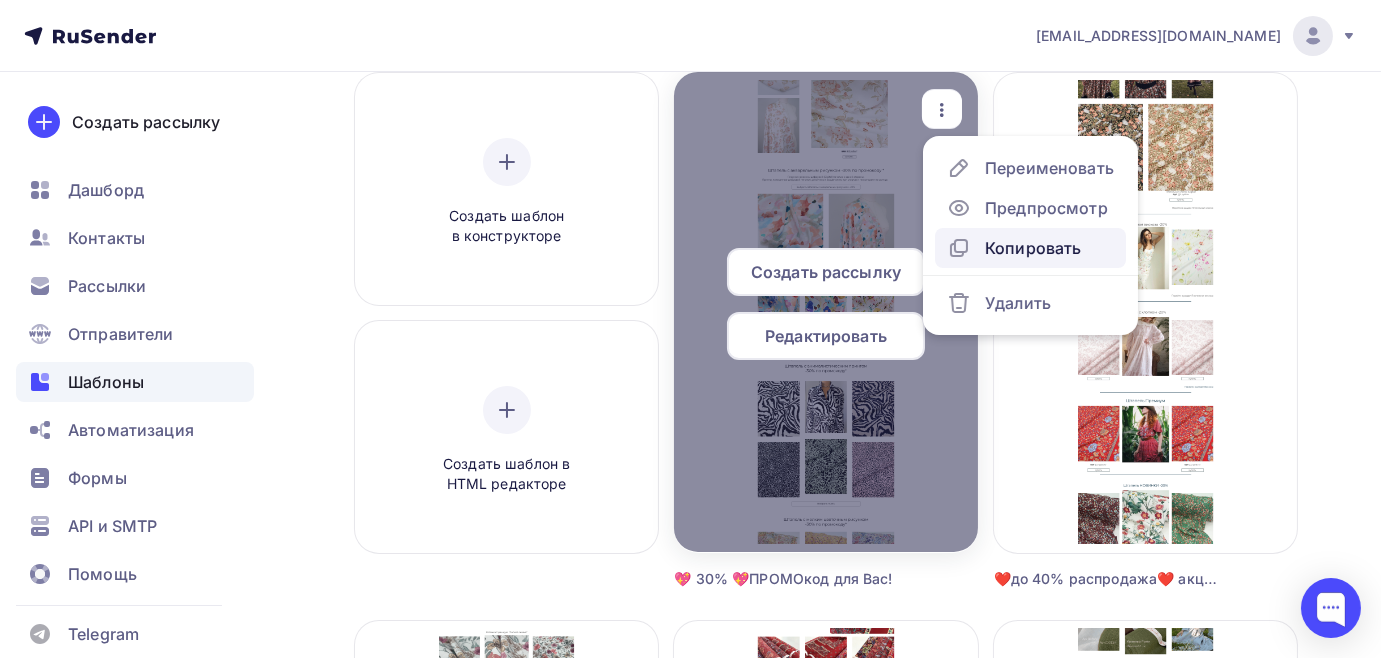 click on "Копировать" at bounding box center [1033, 248] 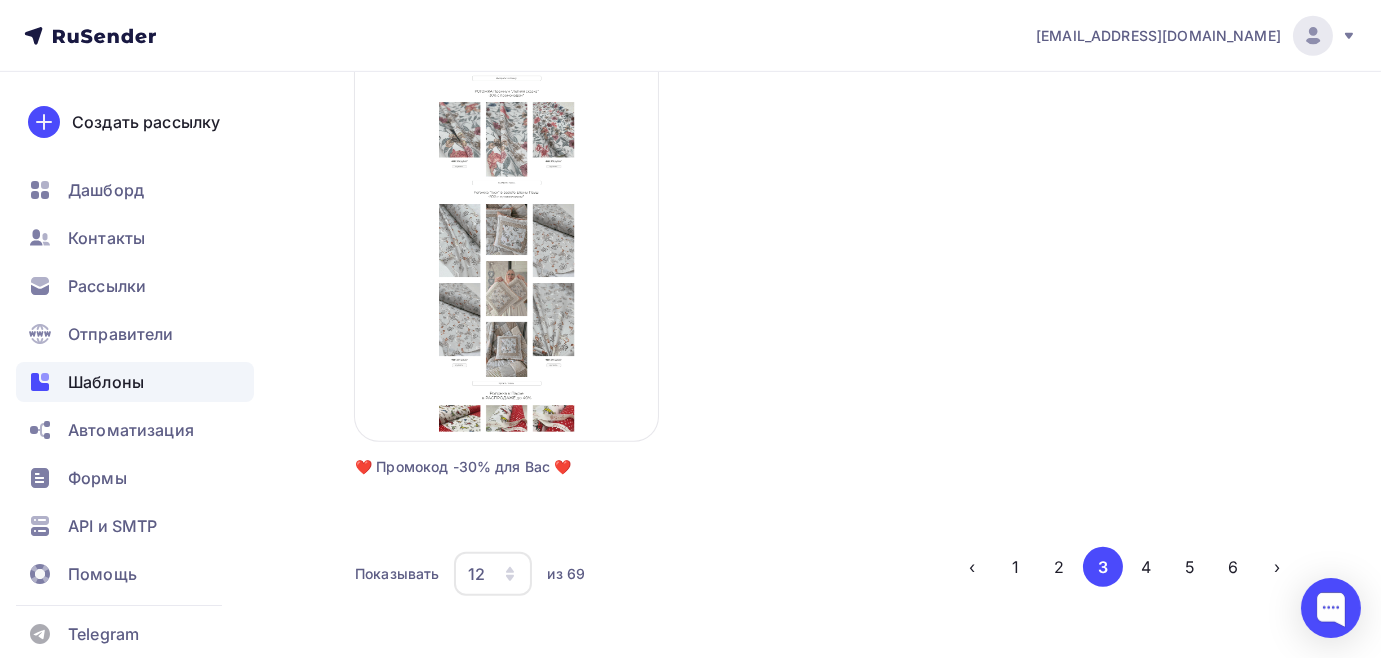scroll, scrollTop: 2528, scrollLeft: 0, axis: vertical 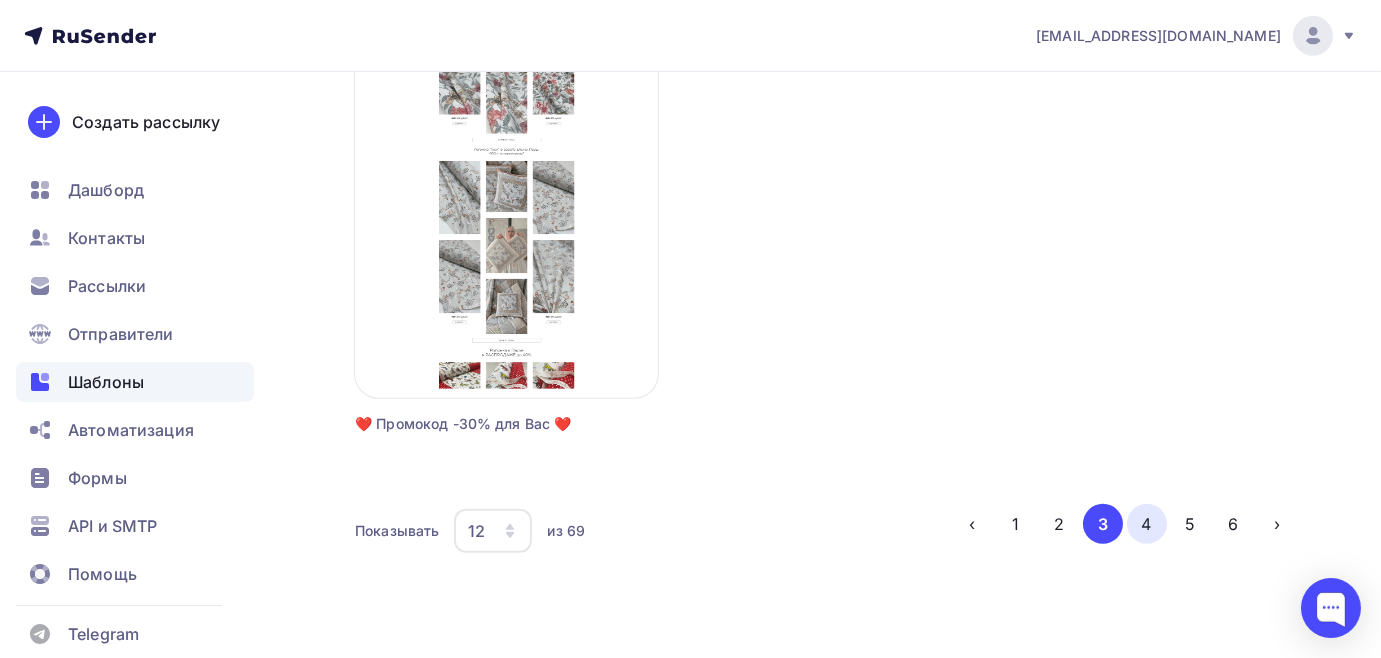 click on "4" at bounding box center [1147, 524] 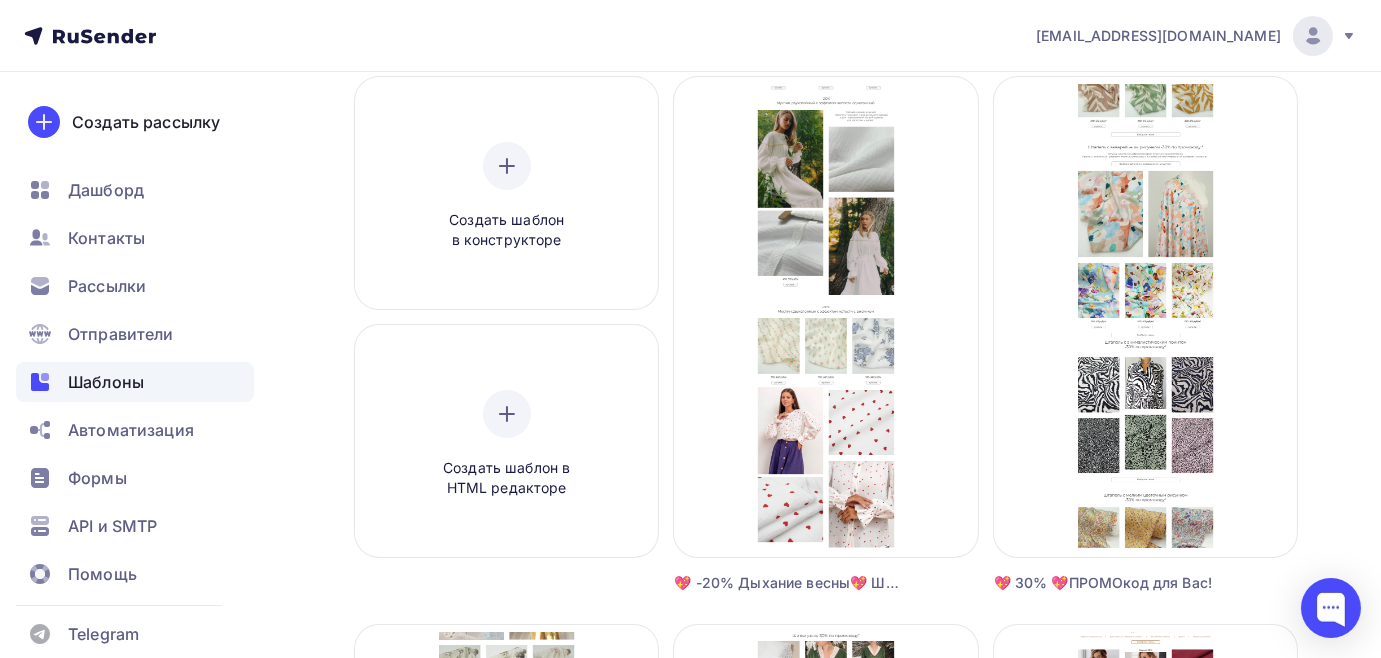 scroll, scrollTop: 165, scrollLeft: 0, axis: vertical 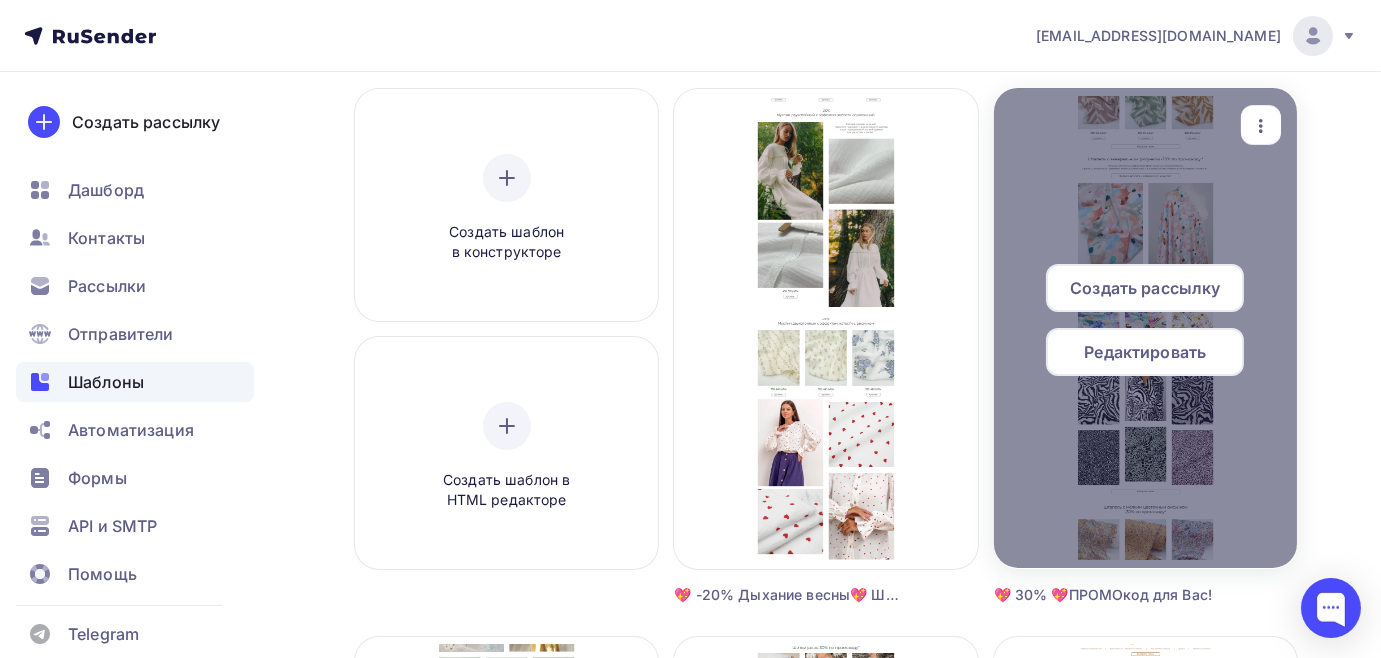 click on "Редактировать" at bounding box center (1145, 352) 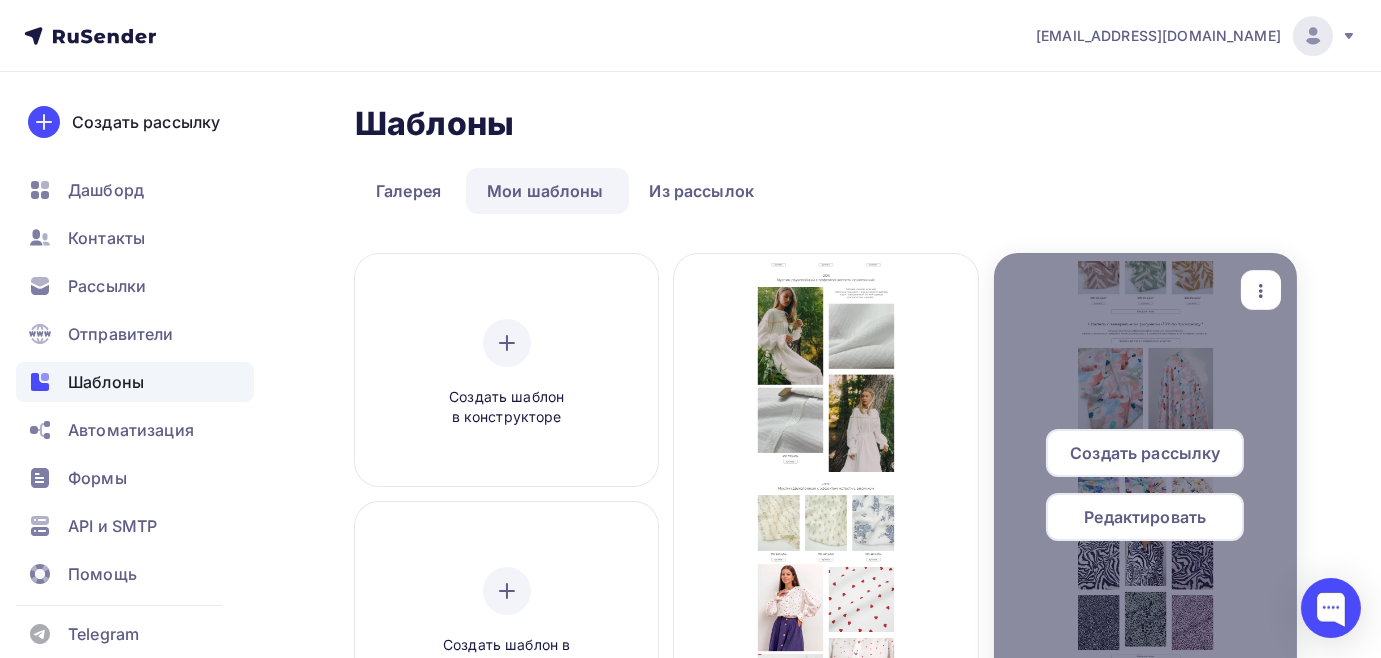 click 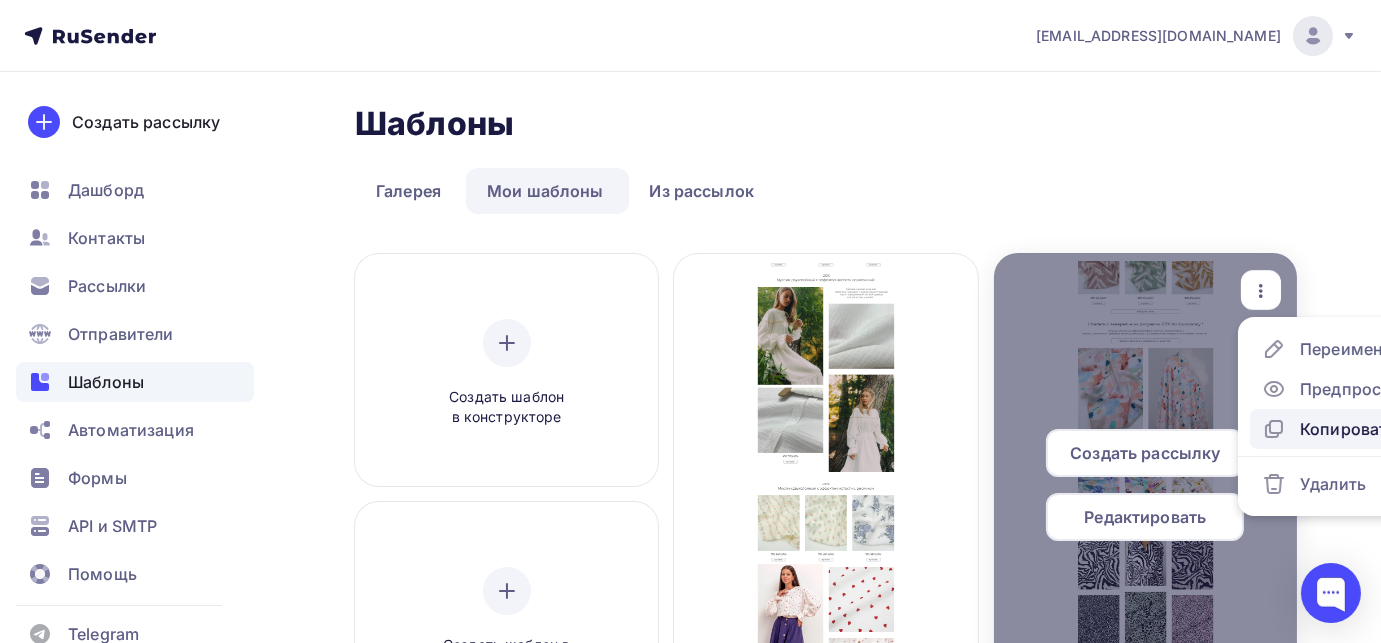 click on "Копировать" at bounding box center [1348, 429] 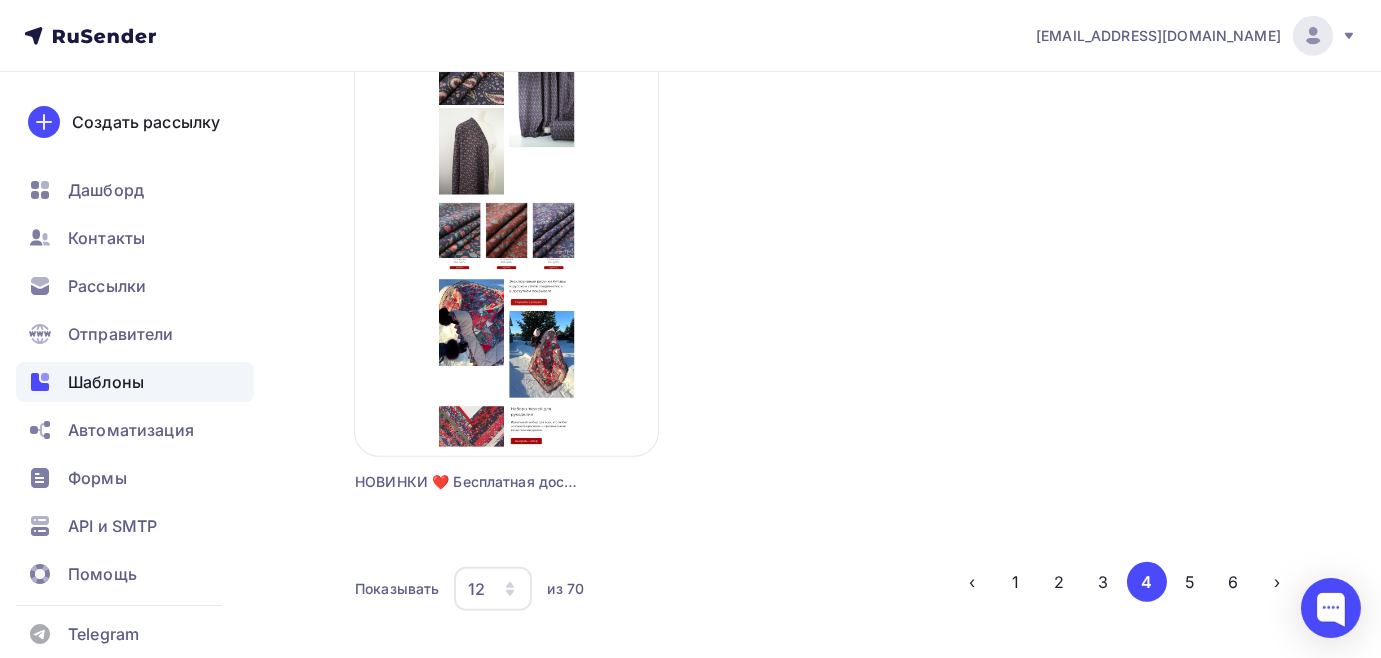 scroll, scrollTop: 2528, scrollLeft: 0, axis: vertical 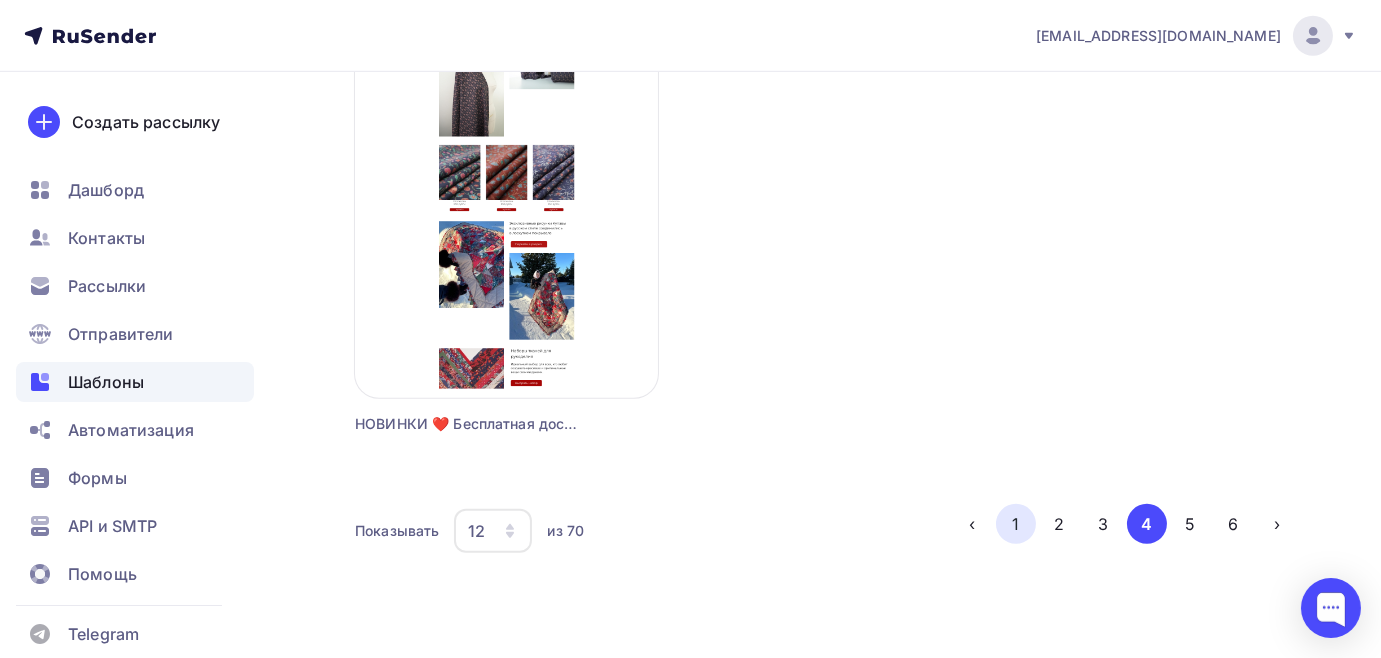 click on "1" at bounding box center [1016, 524] 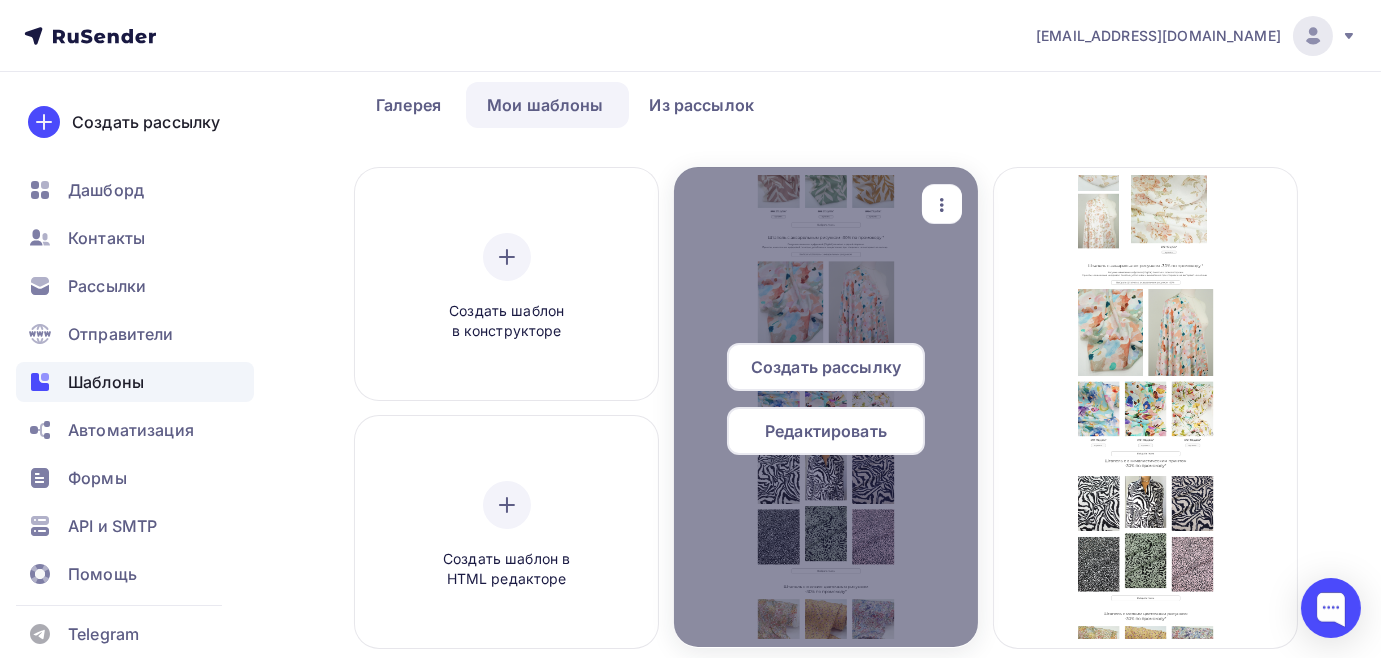 scroll, scrollTop: 90, scrollLeft: 0, axis: vertical 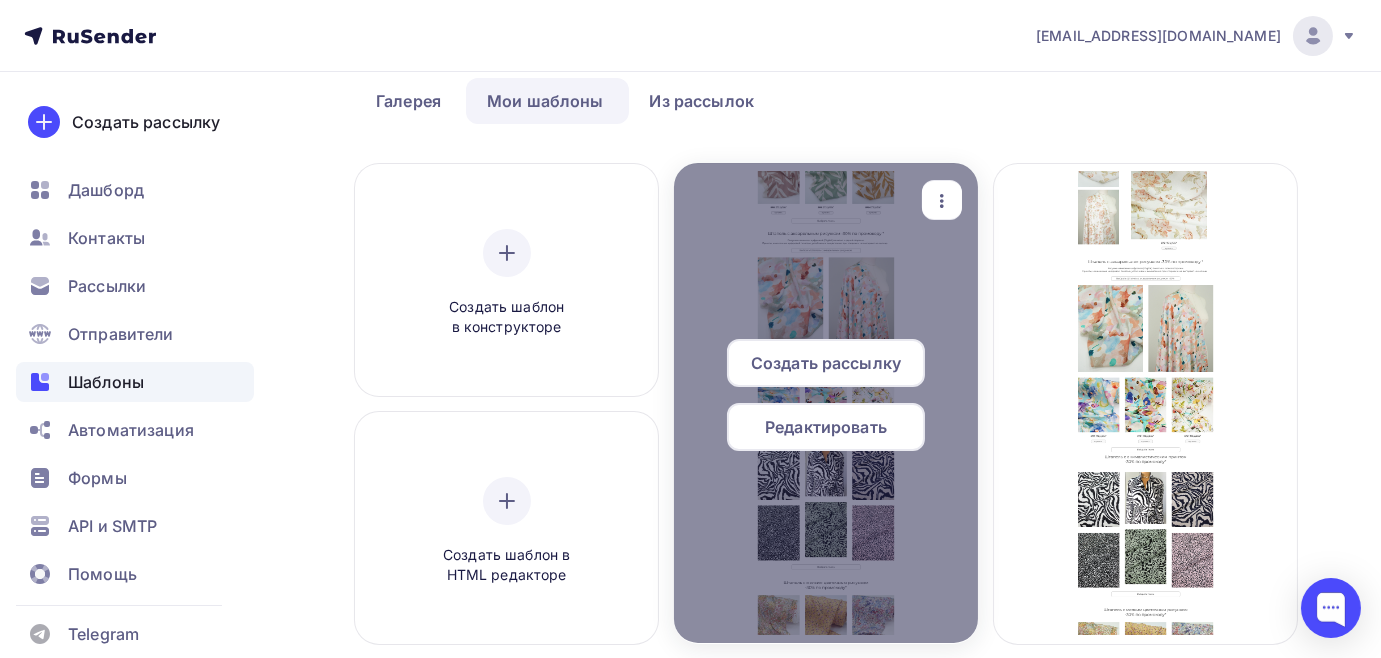 click 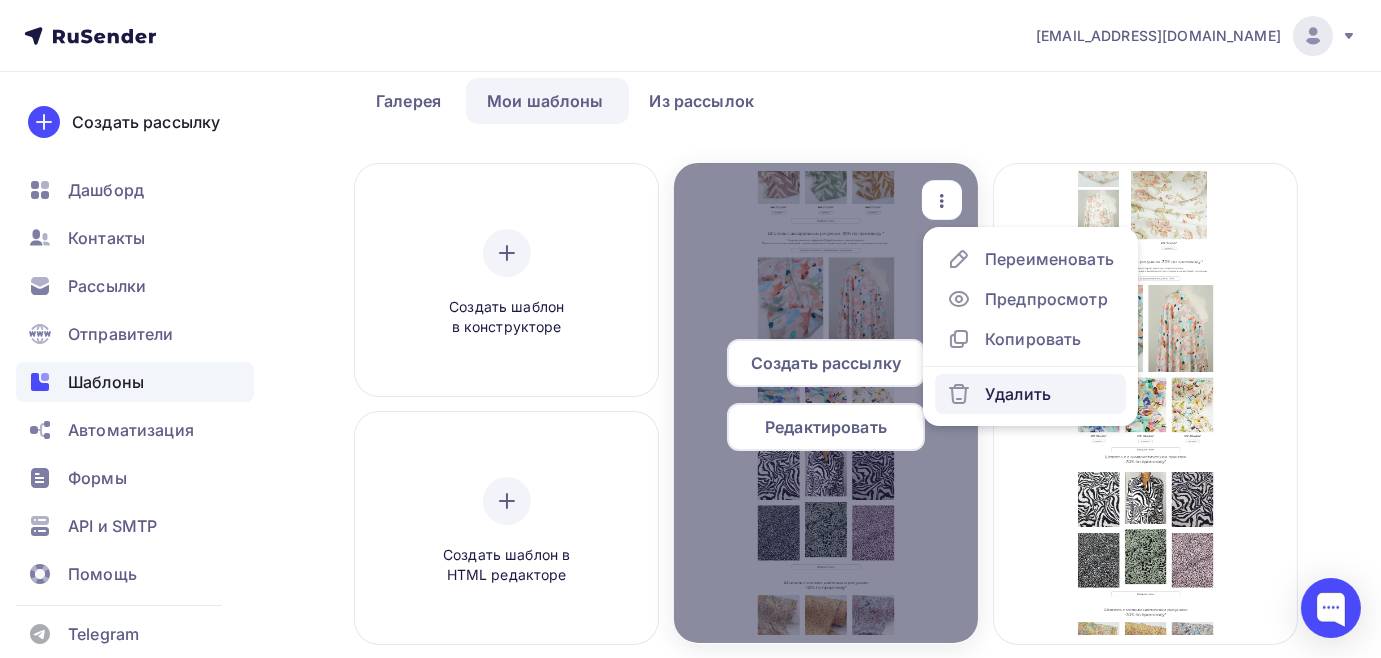 click on "Удалить" at bounding box center (999, 394) 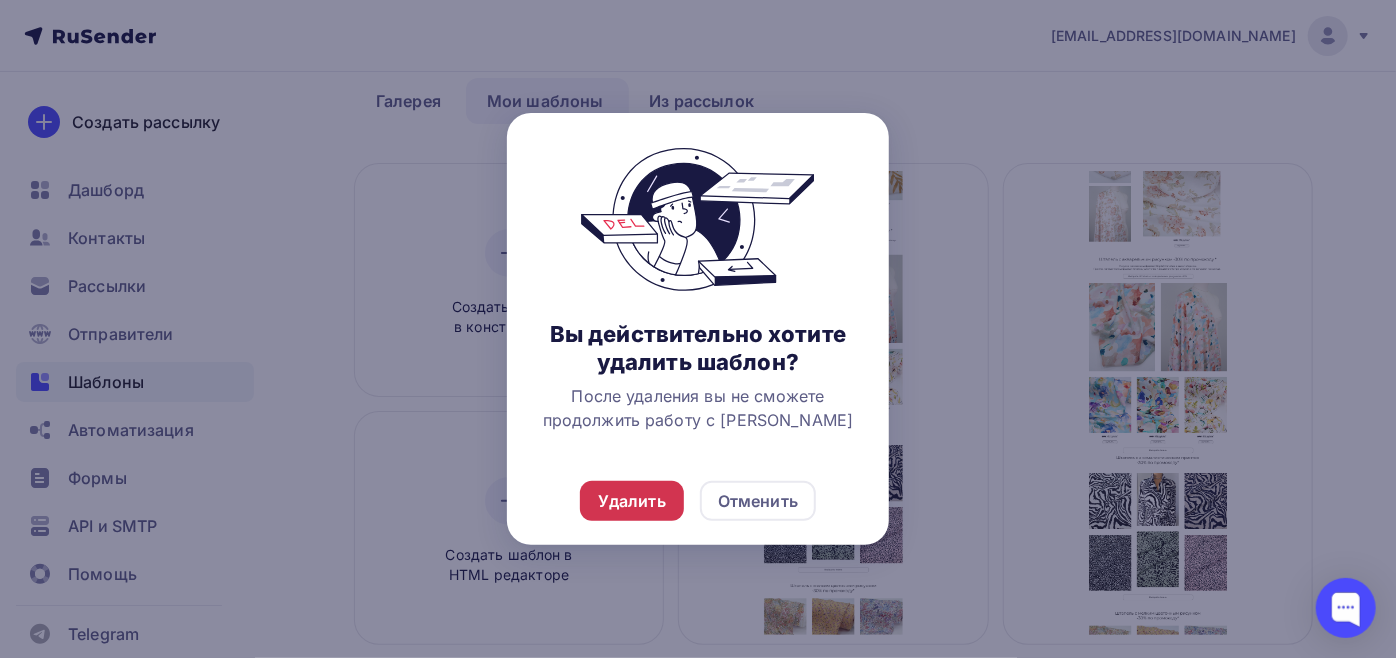 click on "Удалить" at bounding box center [632, 501] 